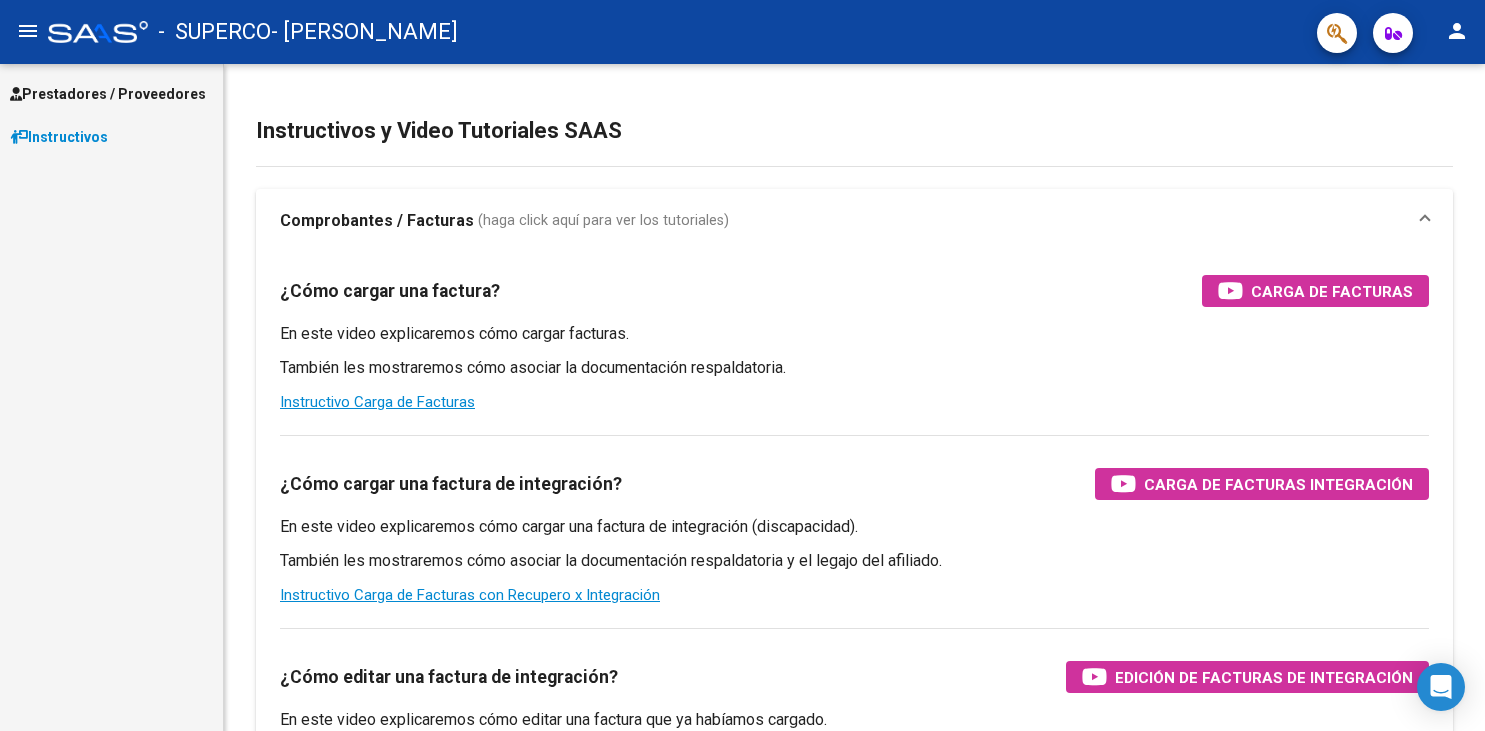 scroll, scrollTop: 0, scrollLeft: 0, axis: both 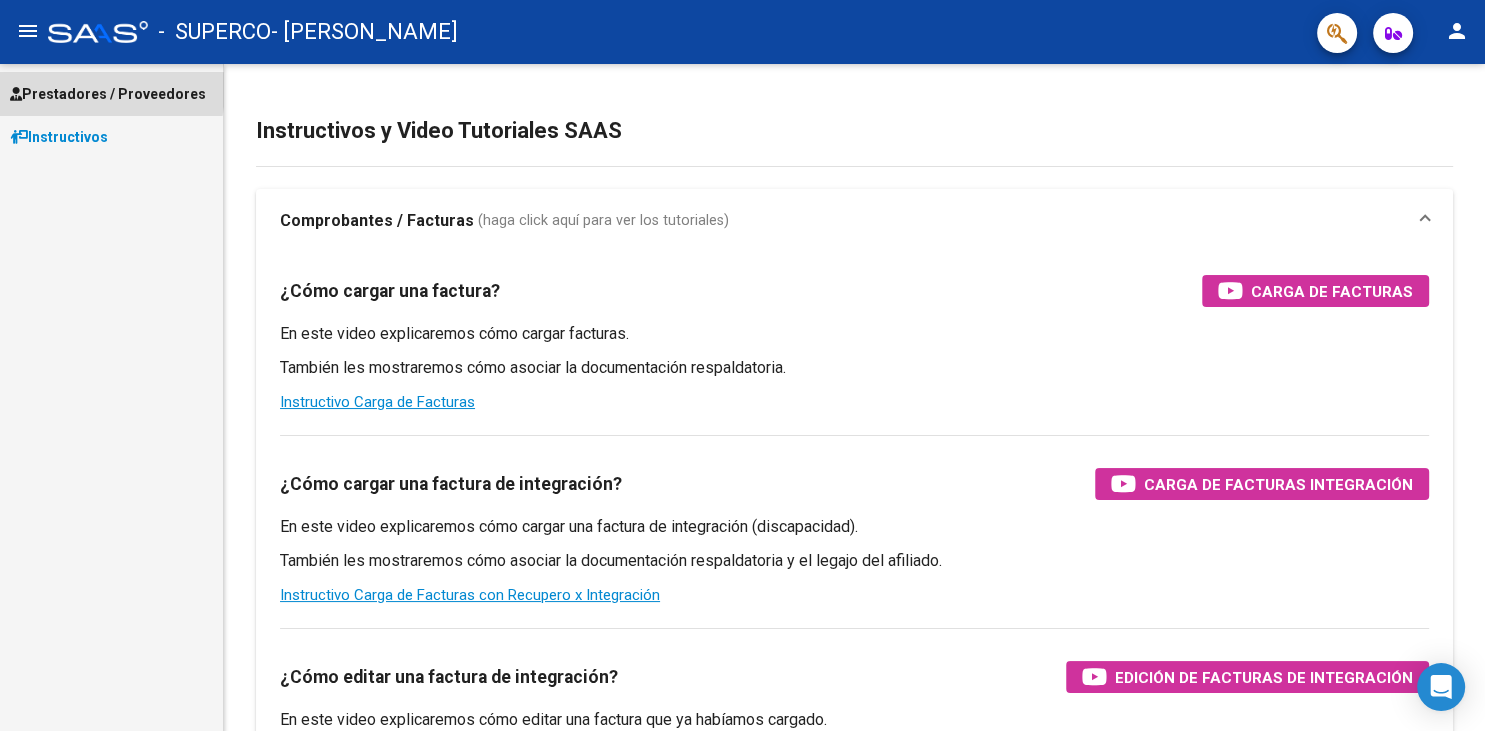 click on "Prestadores / Proveedores" at bounding box center (108, 94) 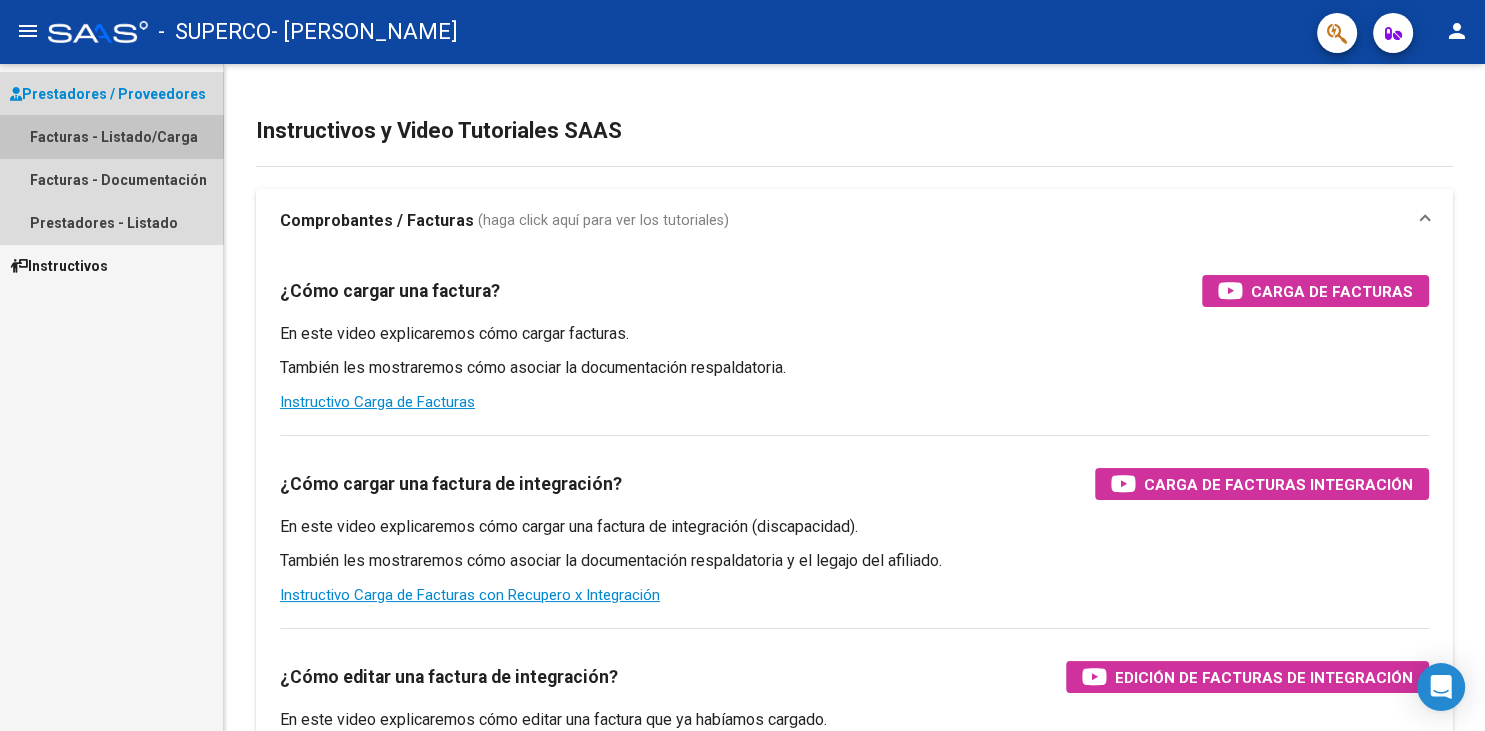 click on "Facturas - Listado/Carga" at bounding box center [111, 136] 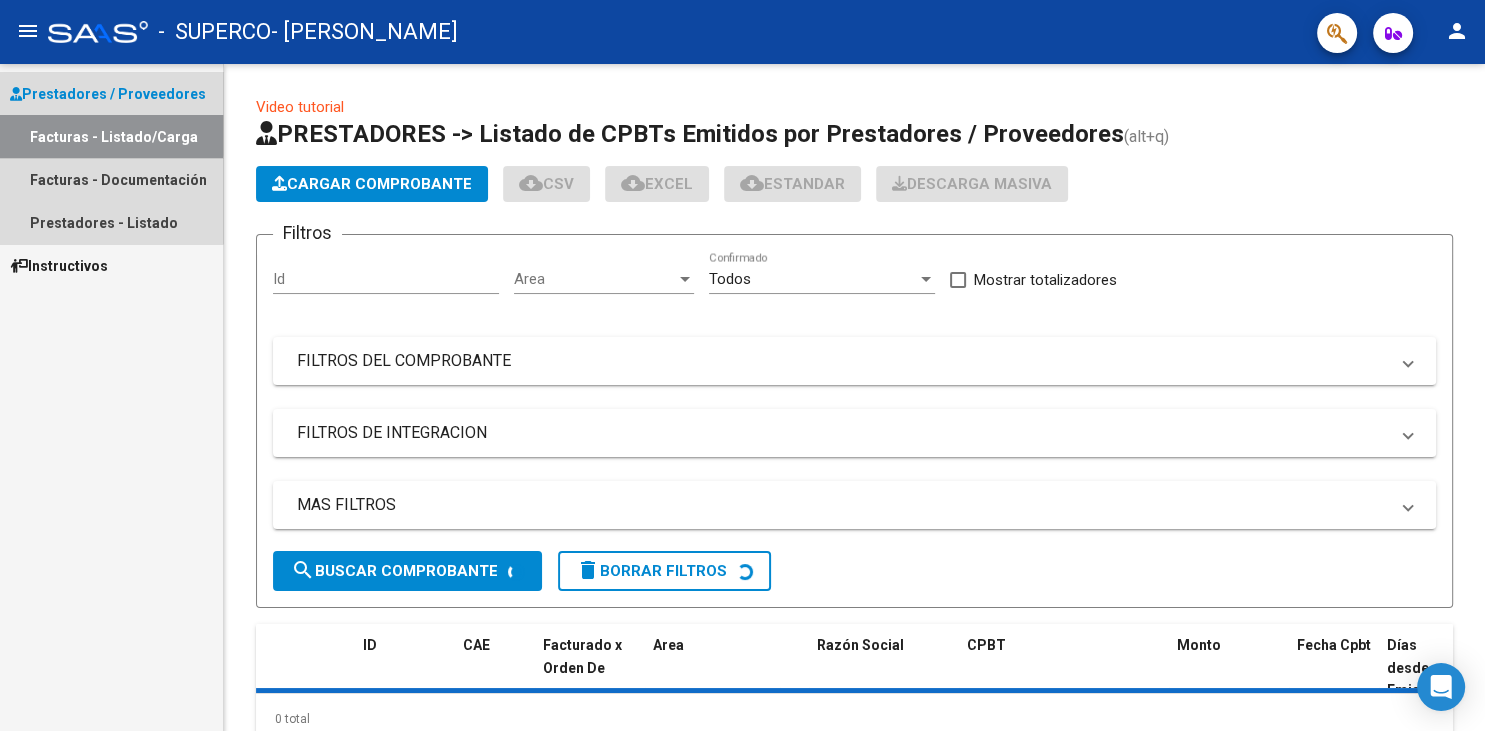 click on "Facturas - Listado/Carga" at bounding box center [111, 136] 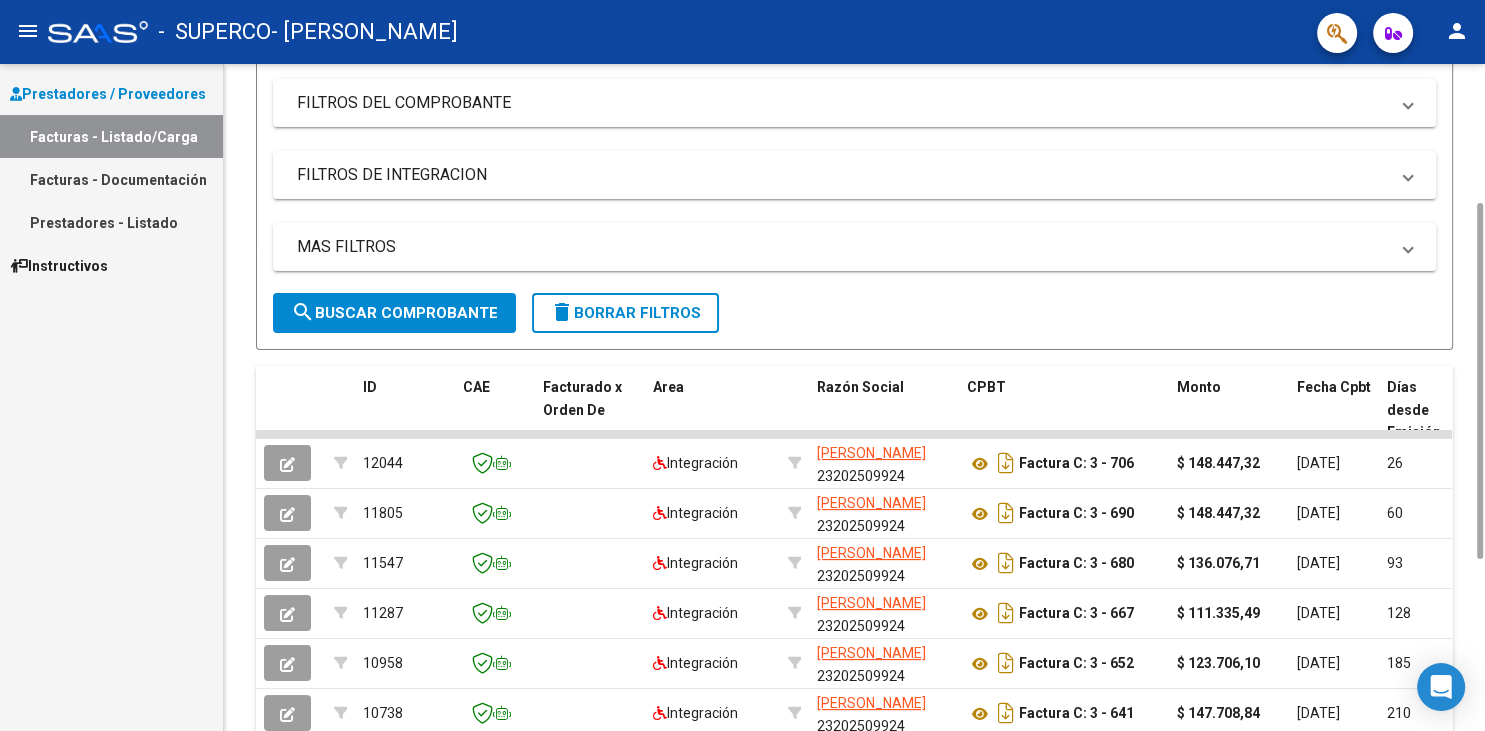 scroll, scrollTop: 252, scrollLeft: 0, axis: vertical 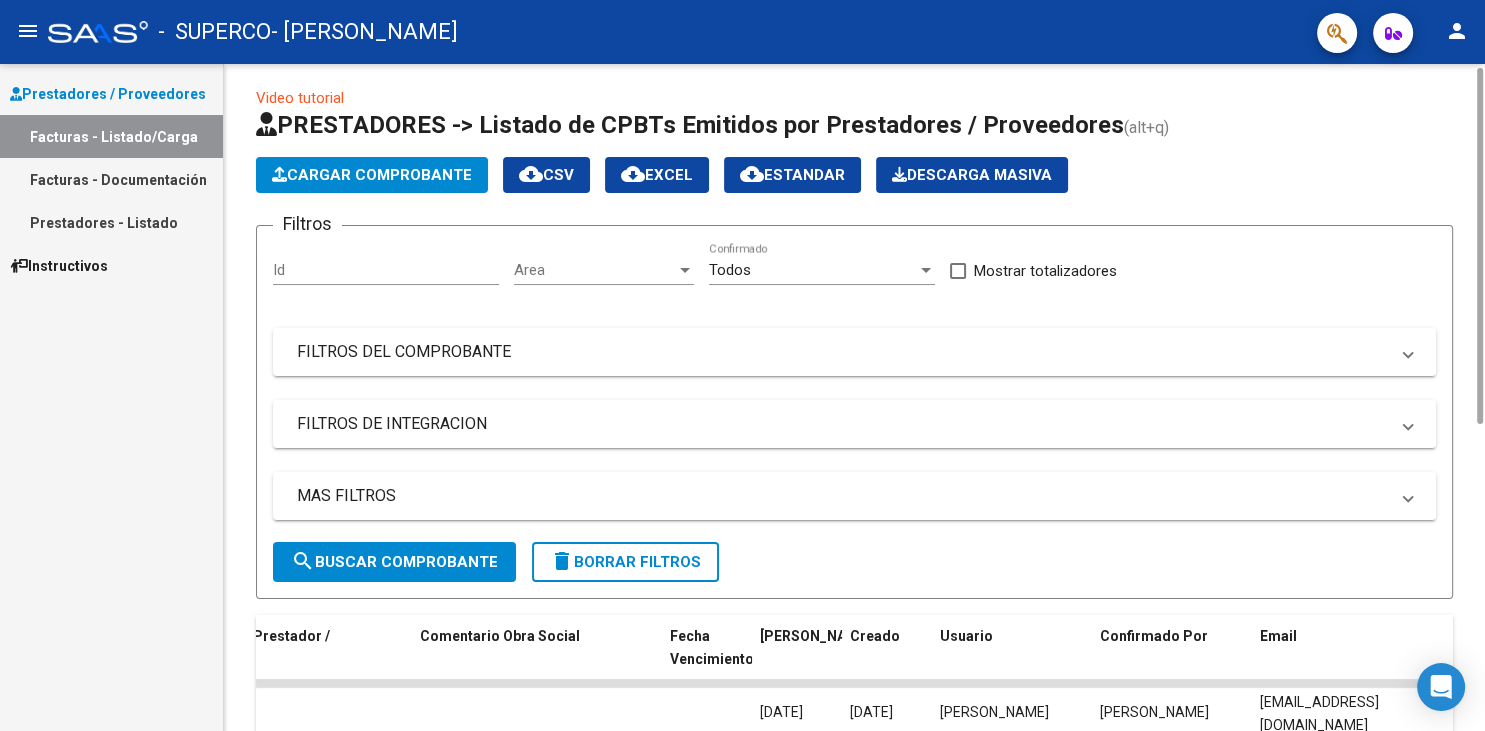 click on "Cargar Comprobante" 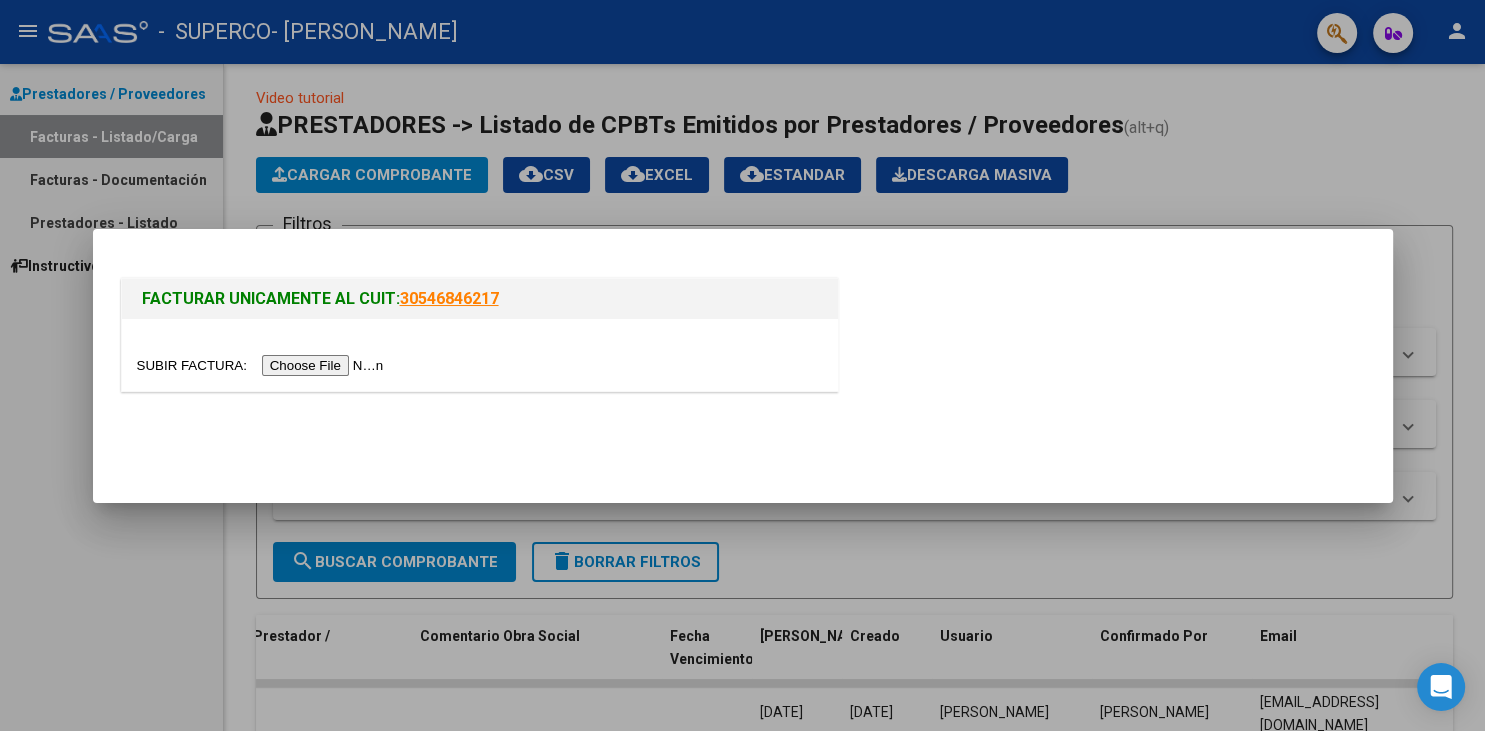 click at bounding box center [263, 365] 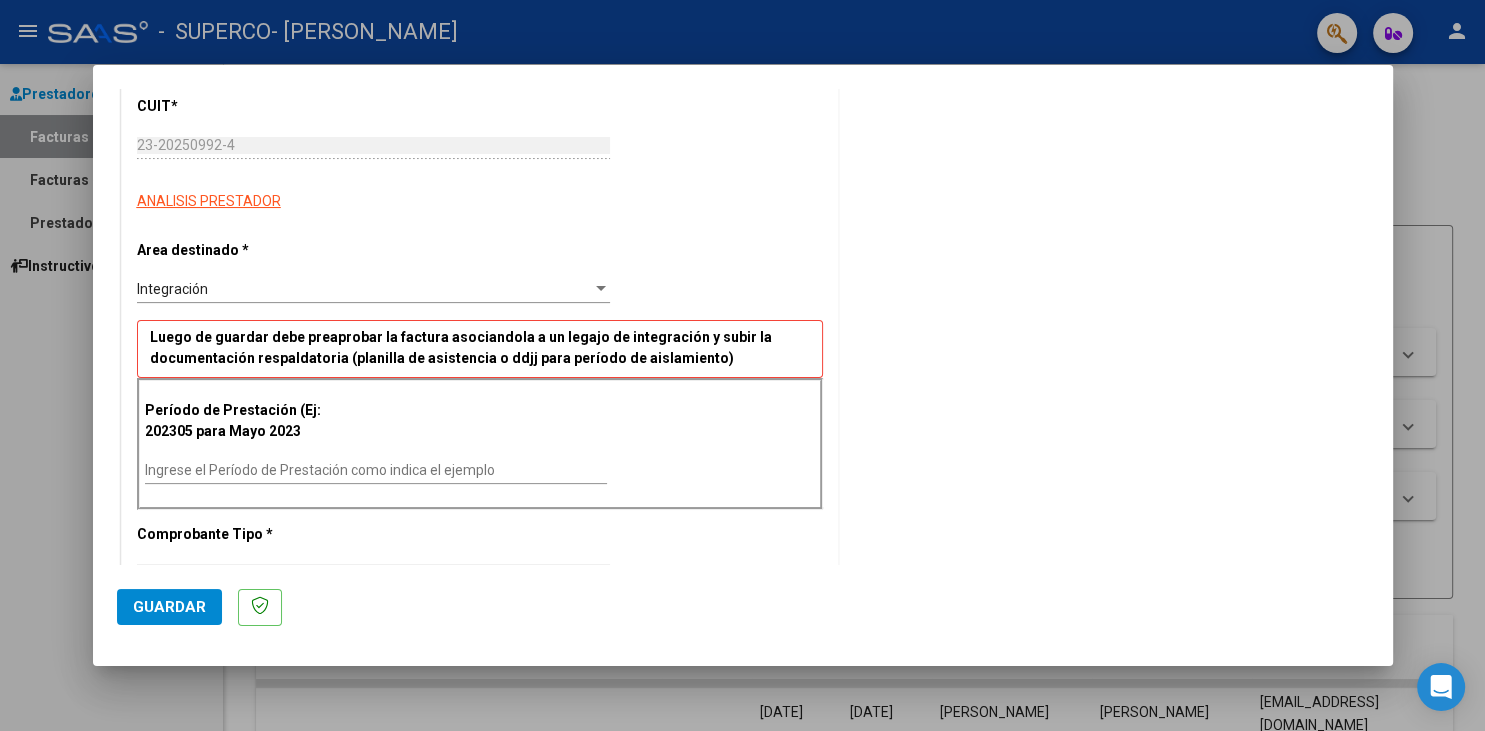 scroll, scrollTop: 290, scrollLeft: 0, axis: vertical 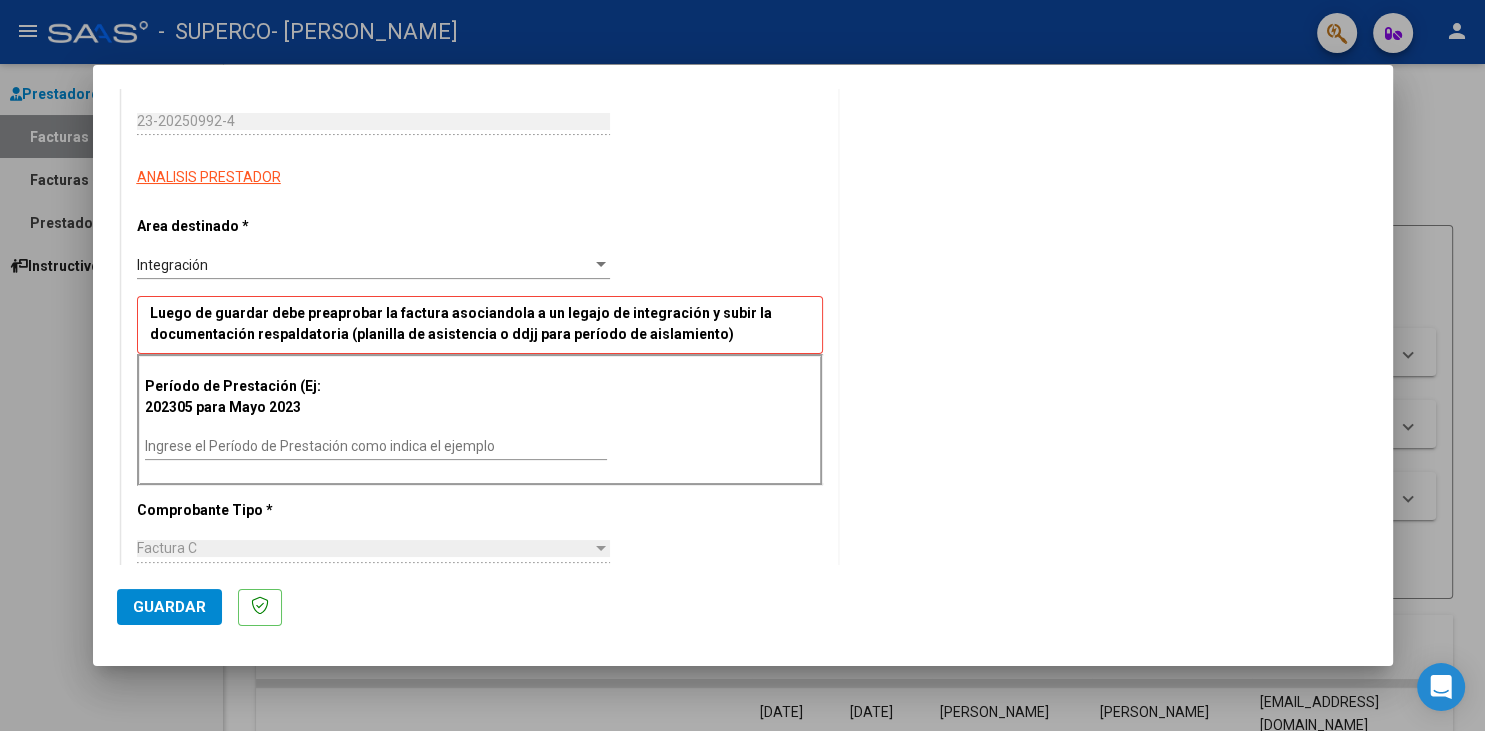 click on "Ingrese el Período de Prestación como indica el ejemplo" at bounding box center [376, 446] 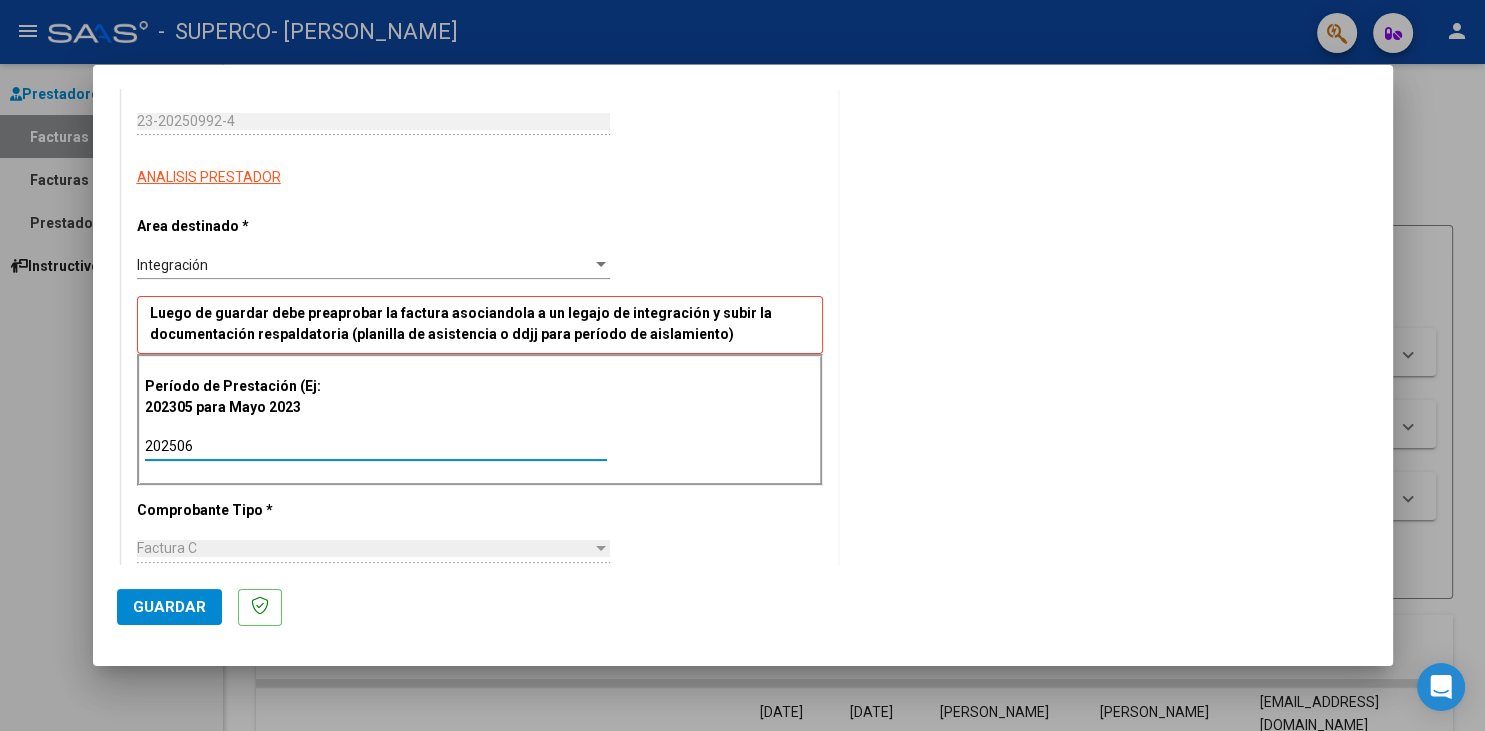 type on "202506" 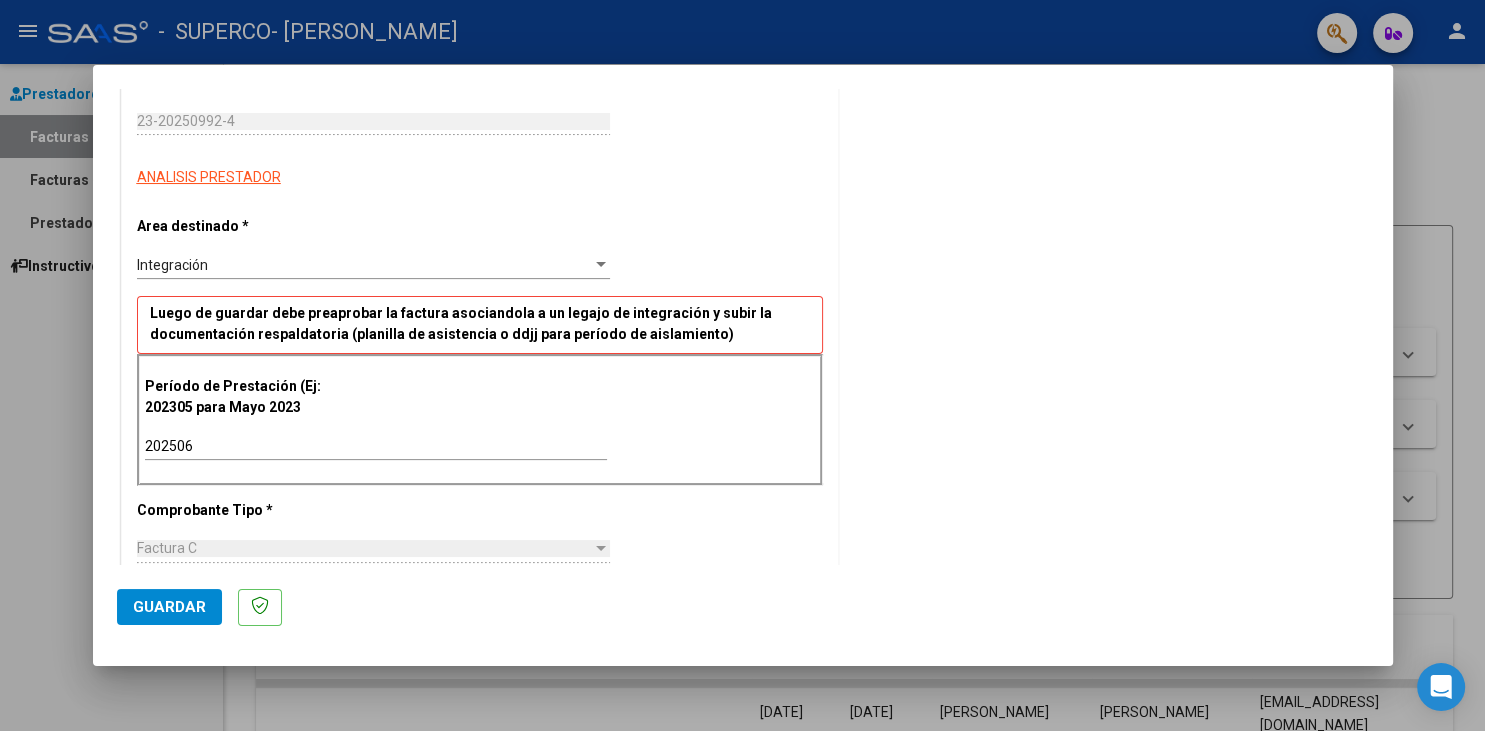 scroll, scrollTop: 299, scrollLeft: 0, axis: vertical 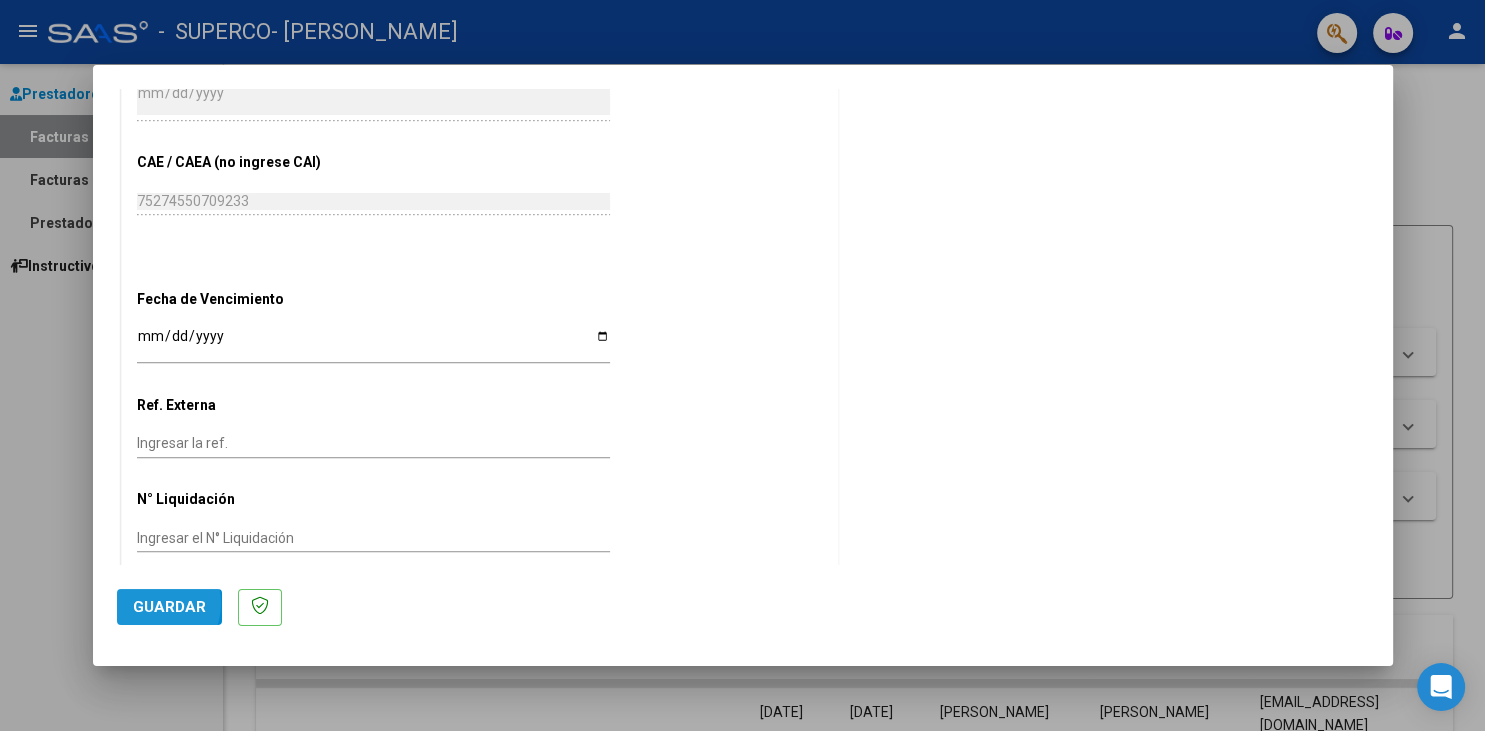 click on "Guardar" 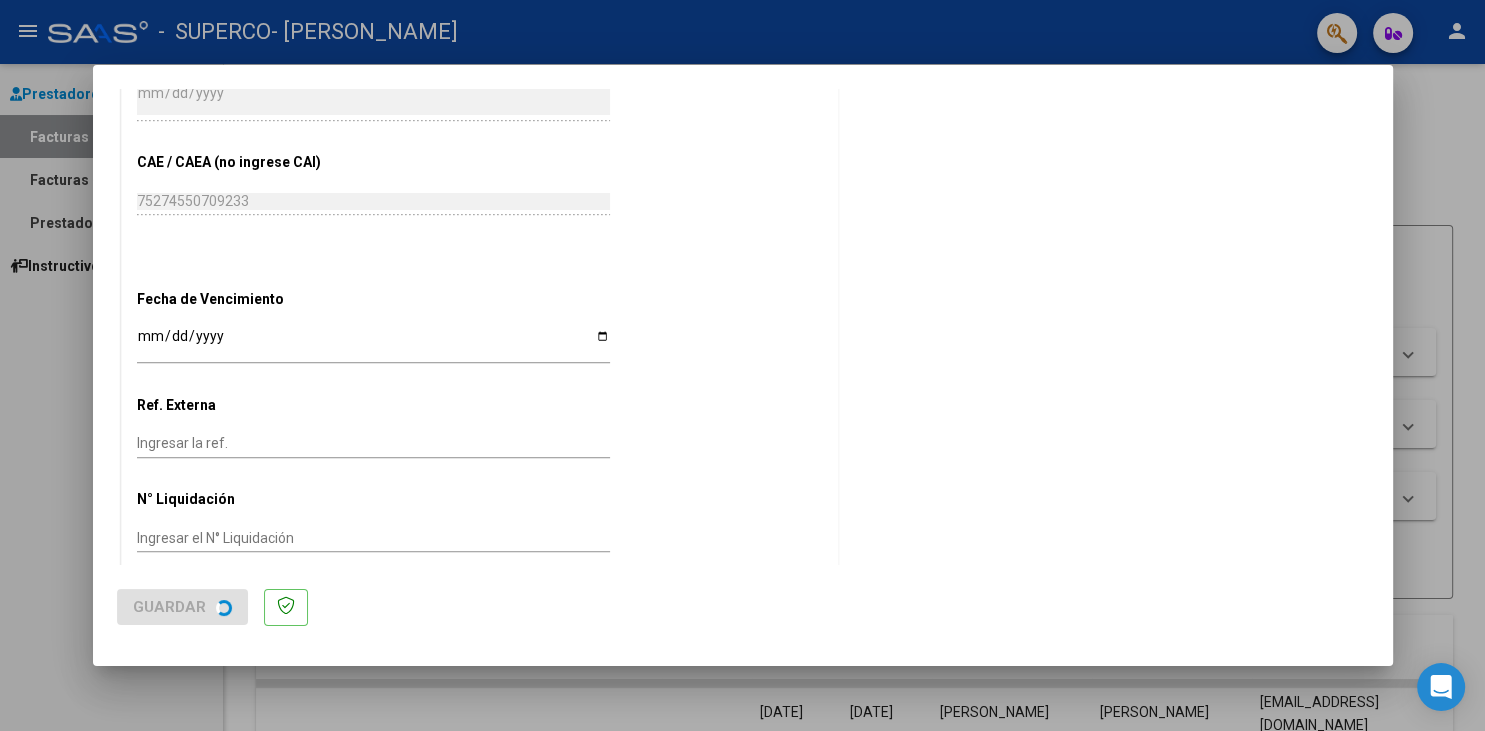 scroll, scrollTop: 0, scrollLeft: 0, axis: both 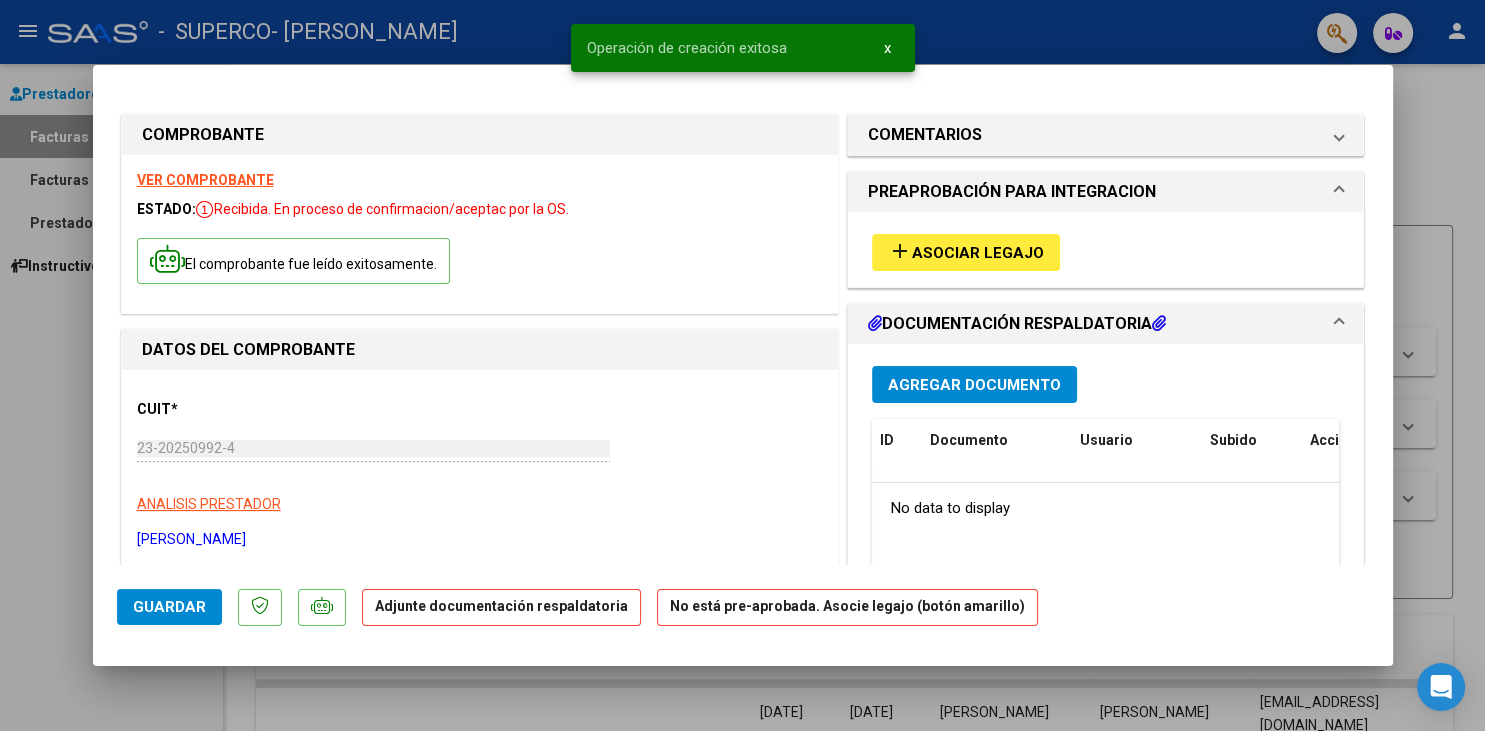click on "Asociar Legajo" at bounding box center [978, 253] 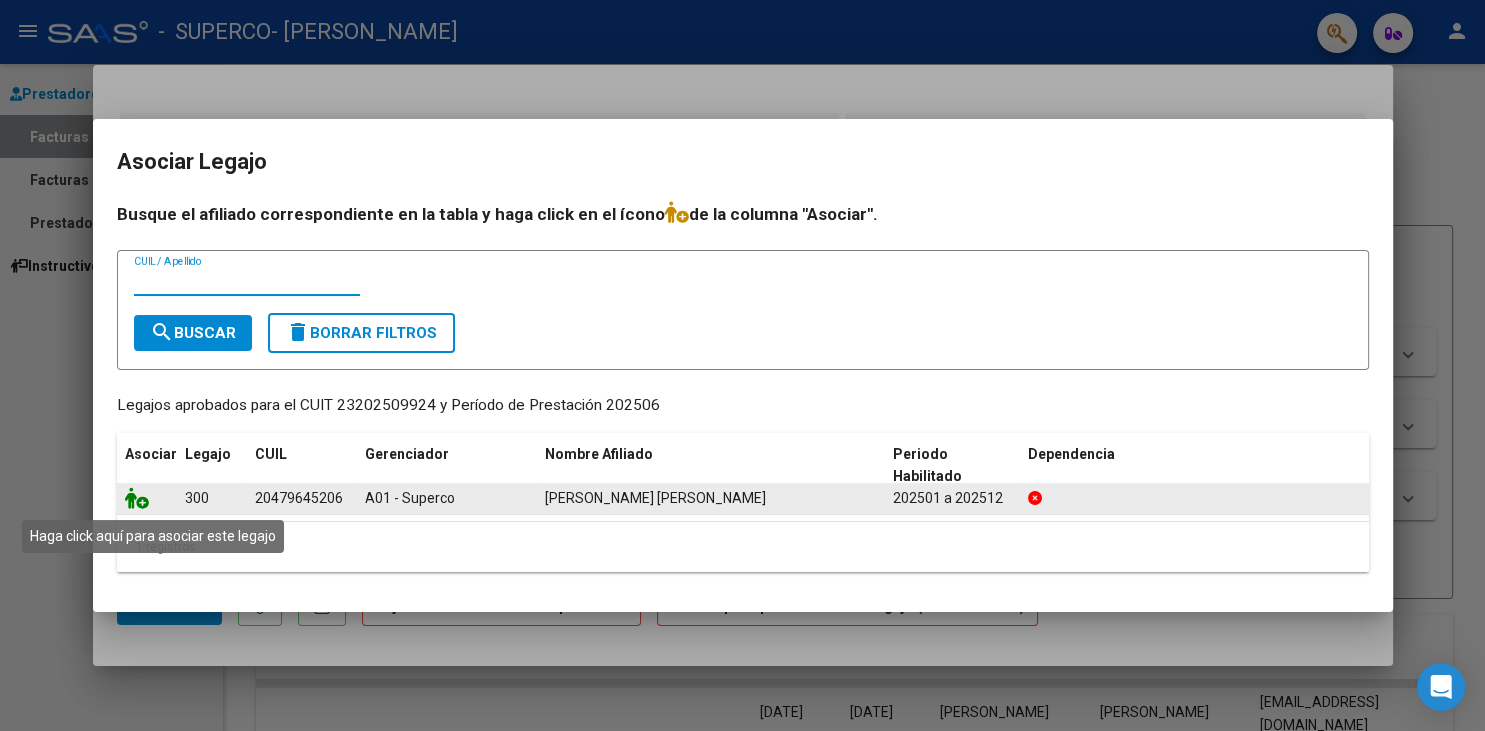 click 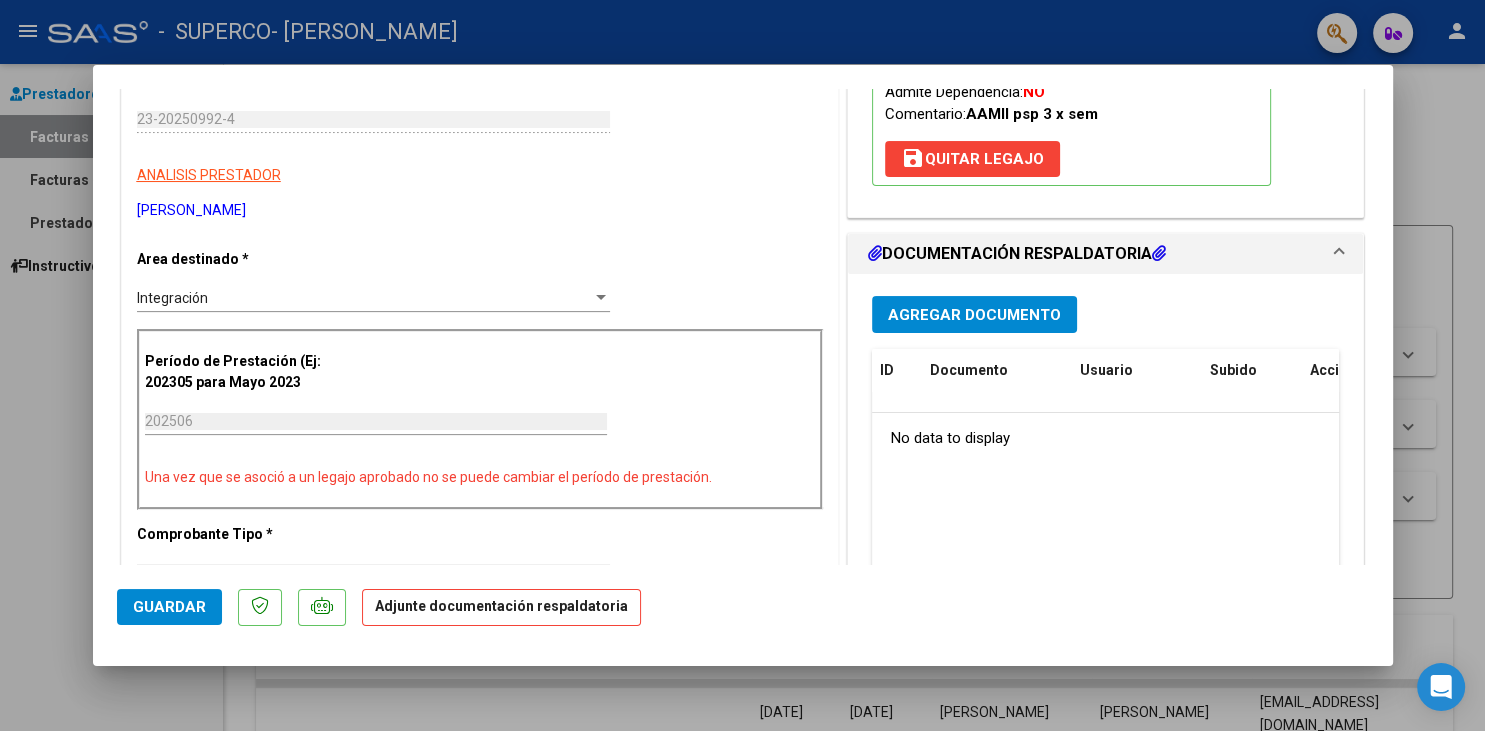 scroll, scrollTop: 346, scrollLeft: 0, axis: vertical 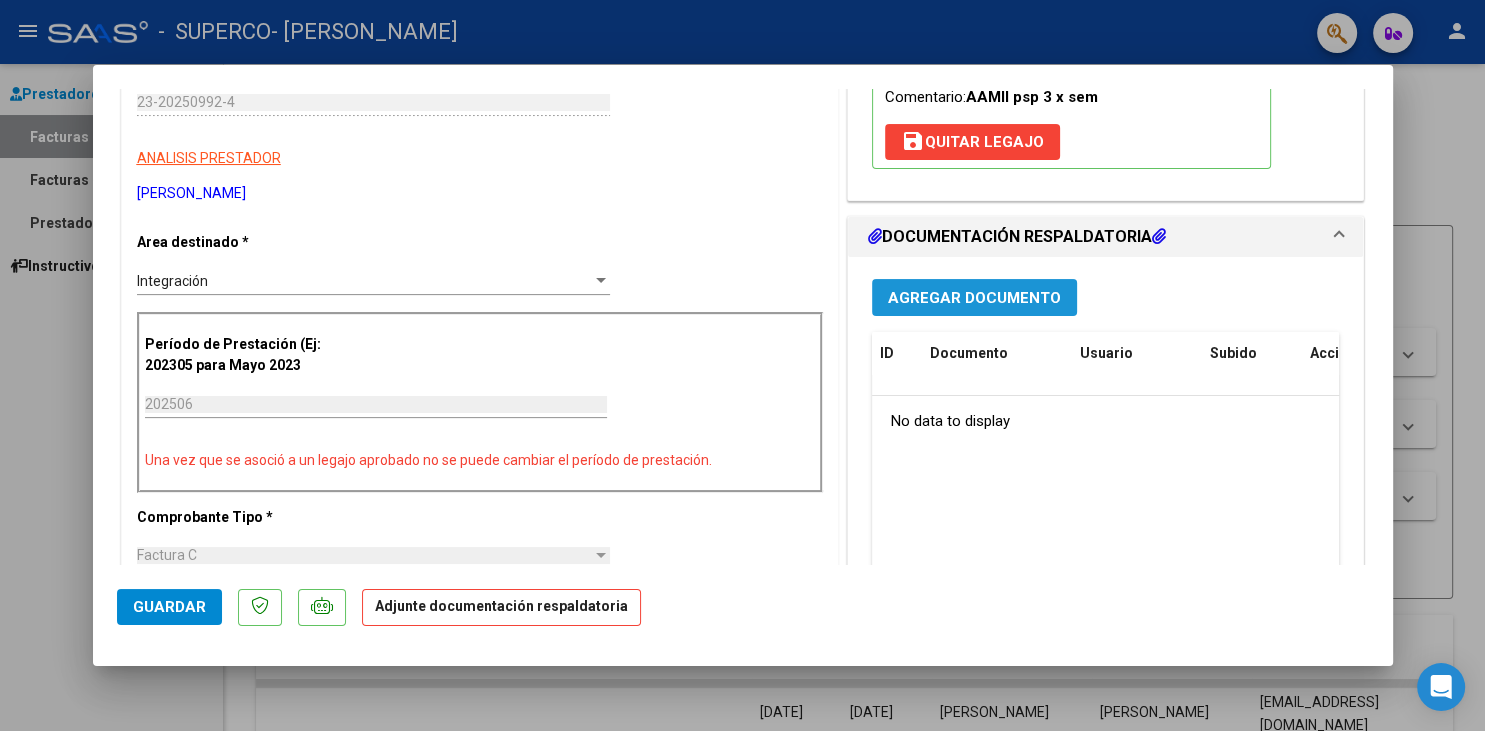 click on "Agregar Documento" at bounding box center [974, 298] 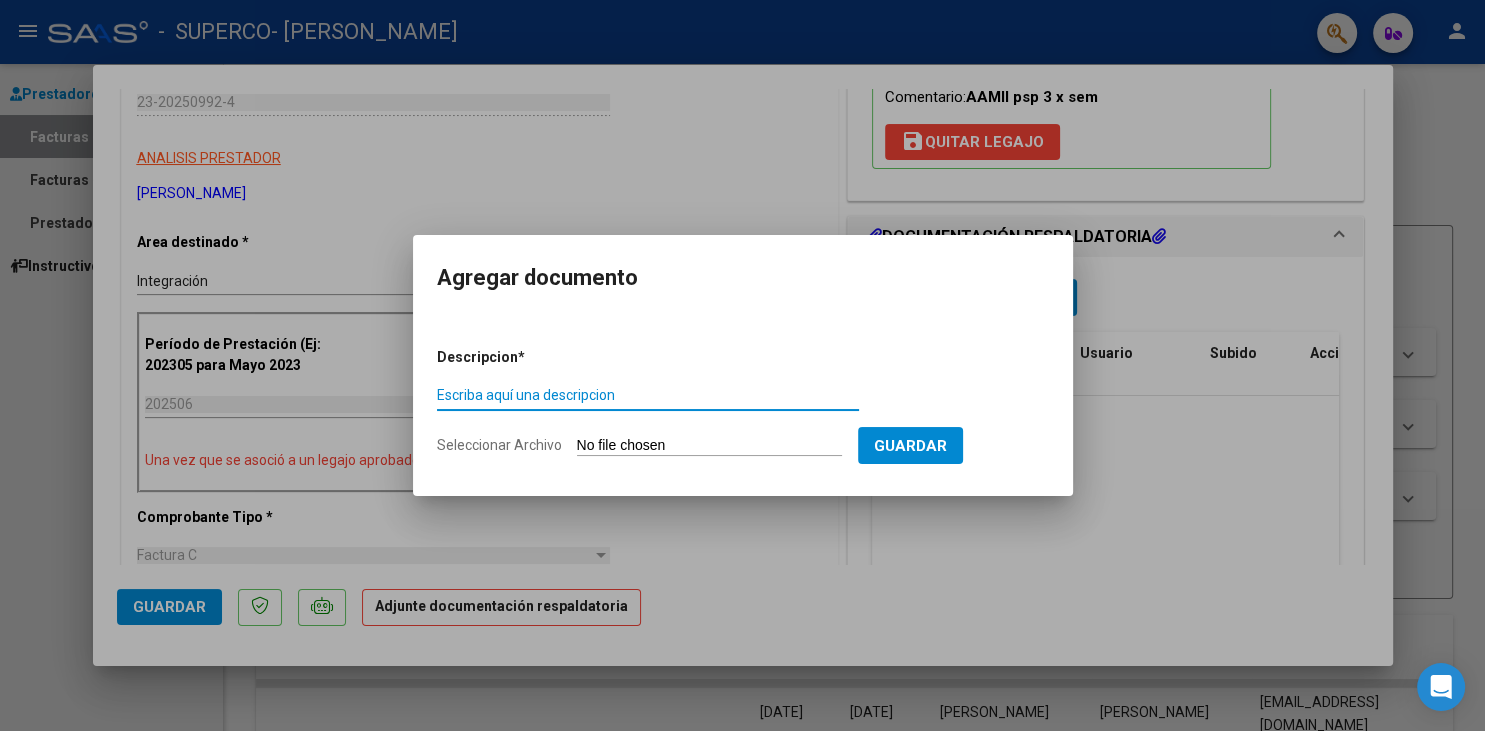 click on "Escriba aquí una descripcion" at bounding box center [648, 395] 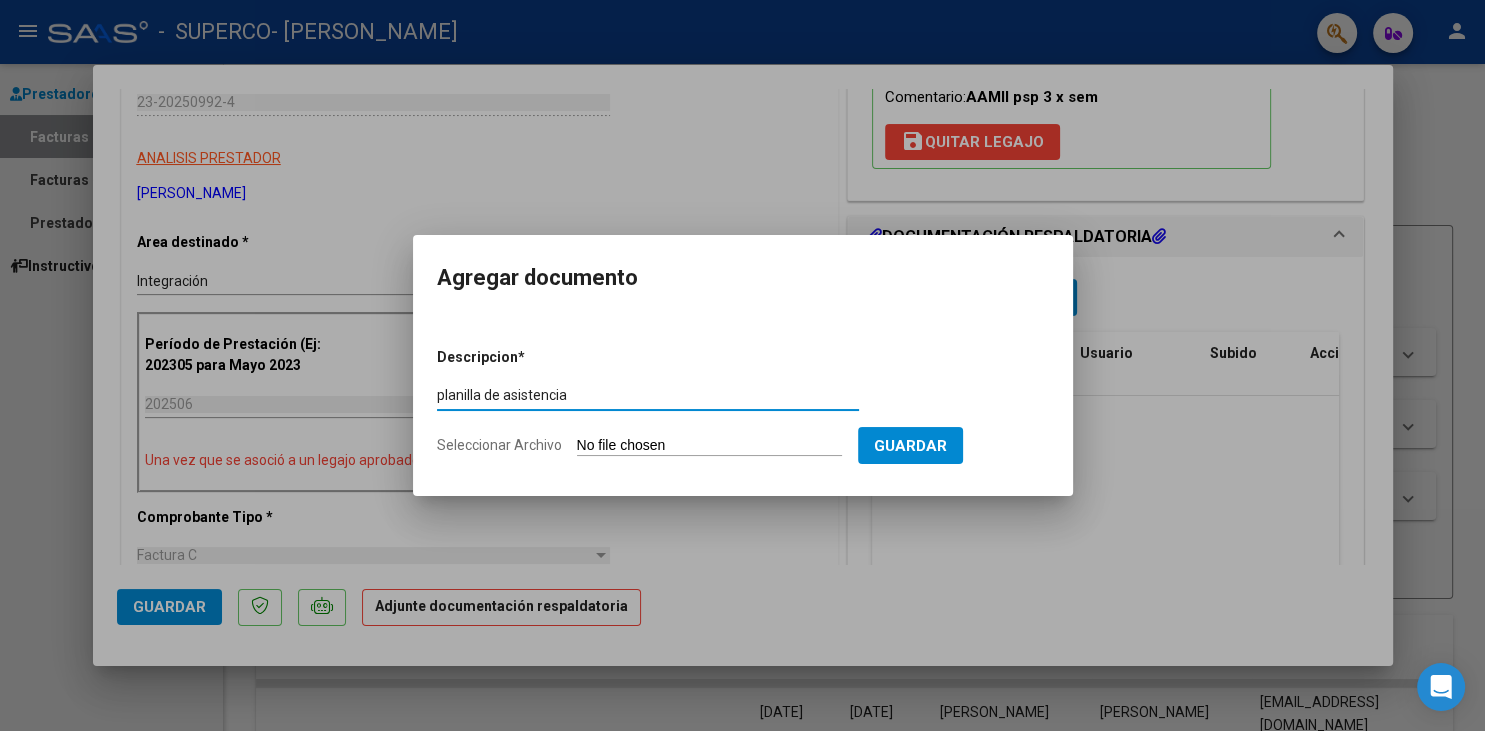type on "planilla de asistencia" 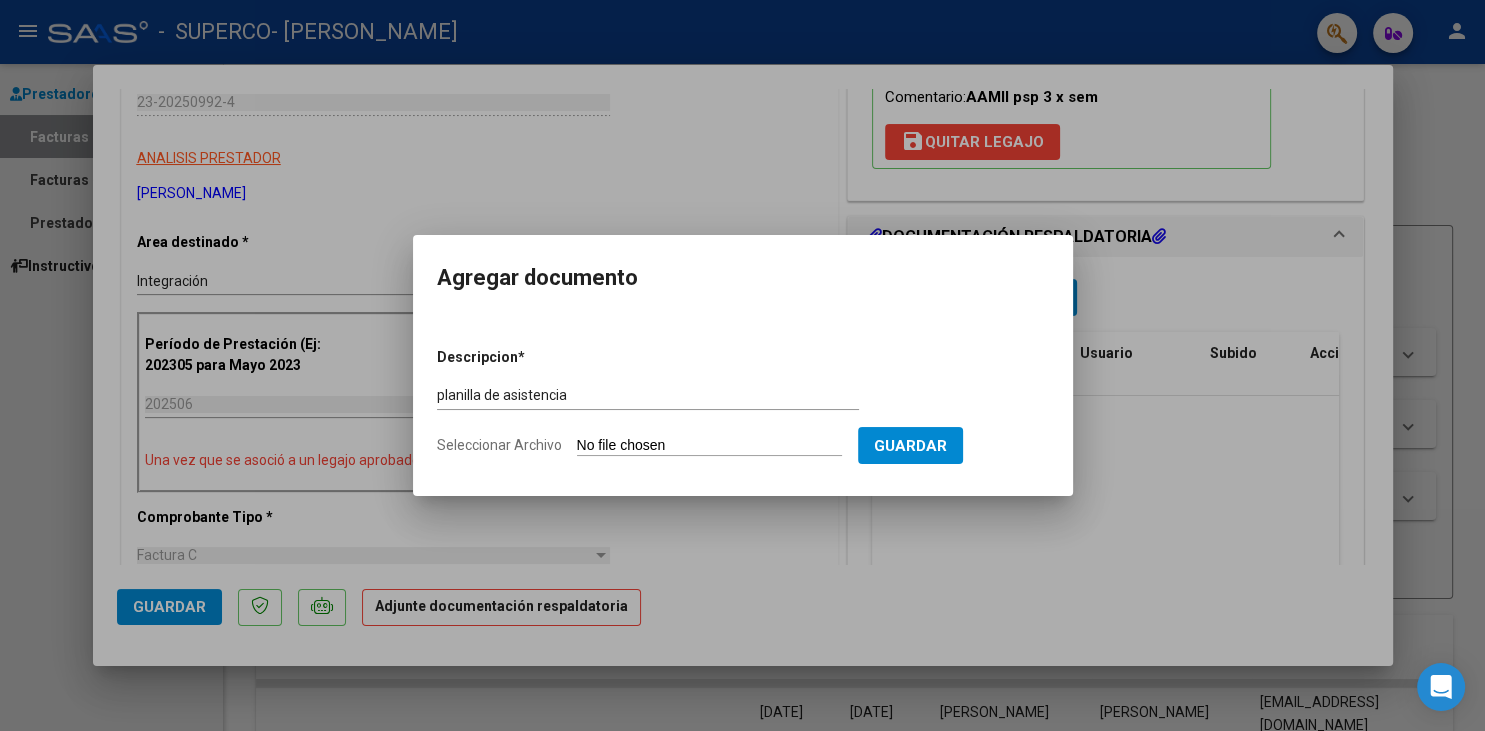 click on "Seleccionar Archivo" at bounding box center (709, 446) 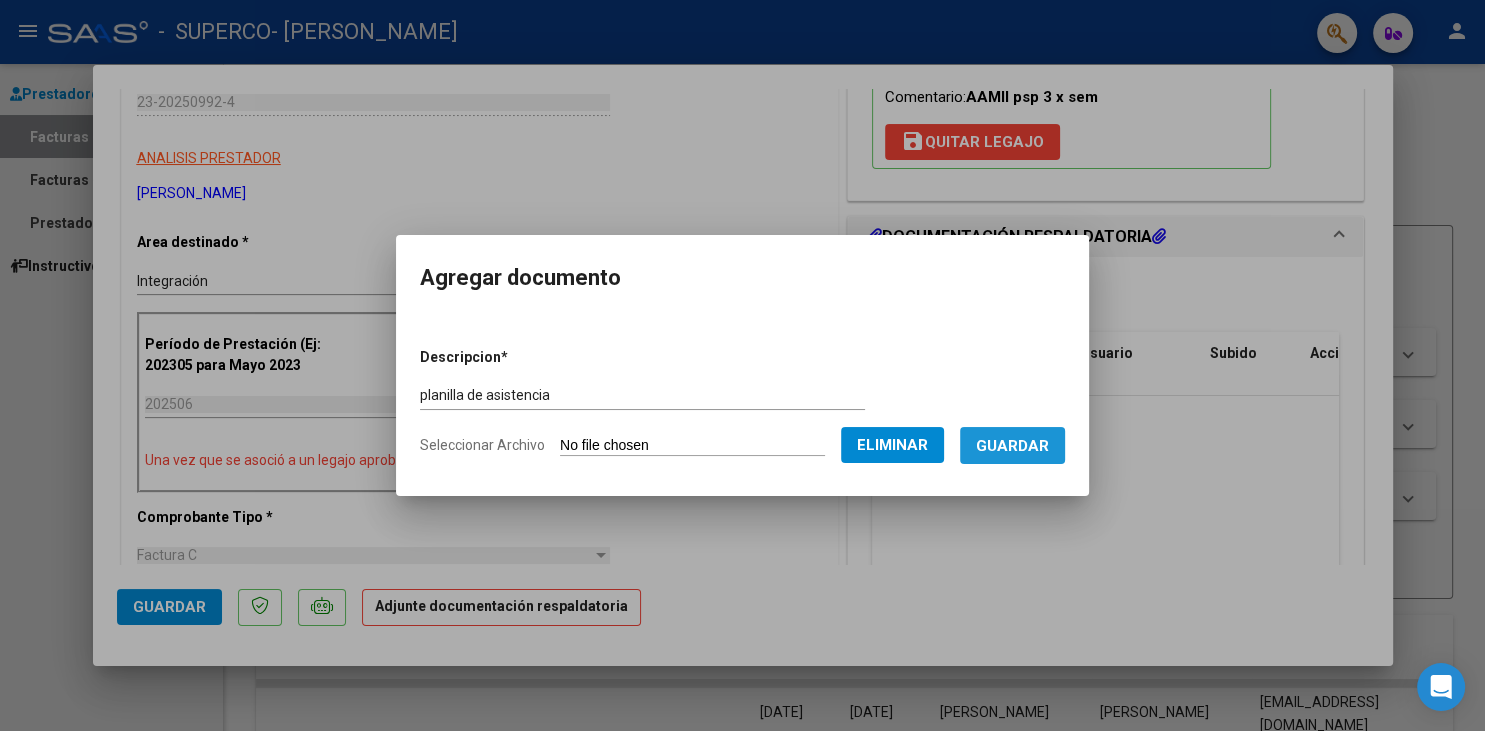 click on "Guardar" at bounding box center [1012, 446] 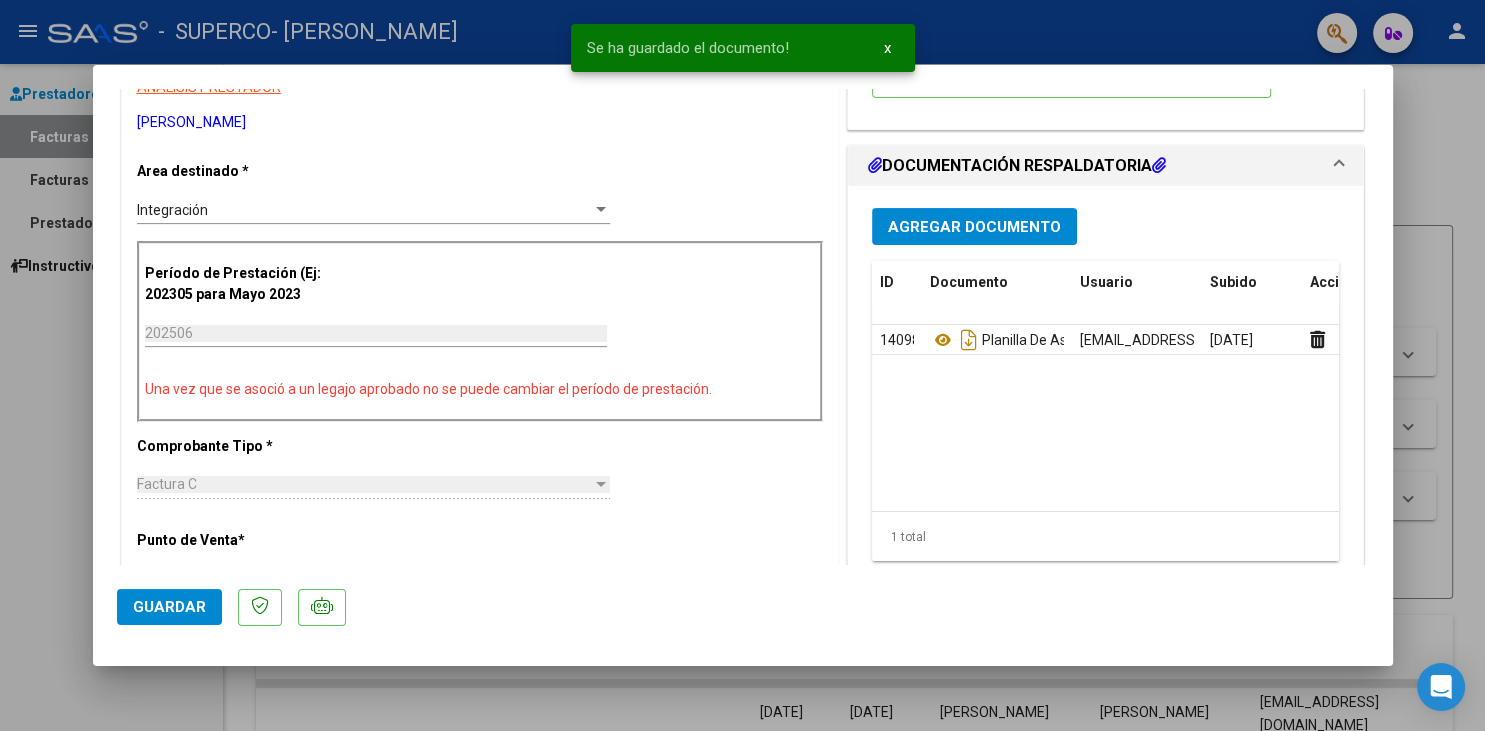 scroll, scrollTop: 431, scrollLeft: 0, axis: vertical 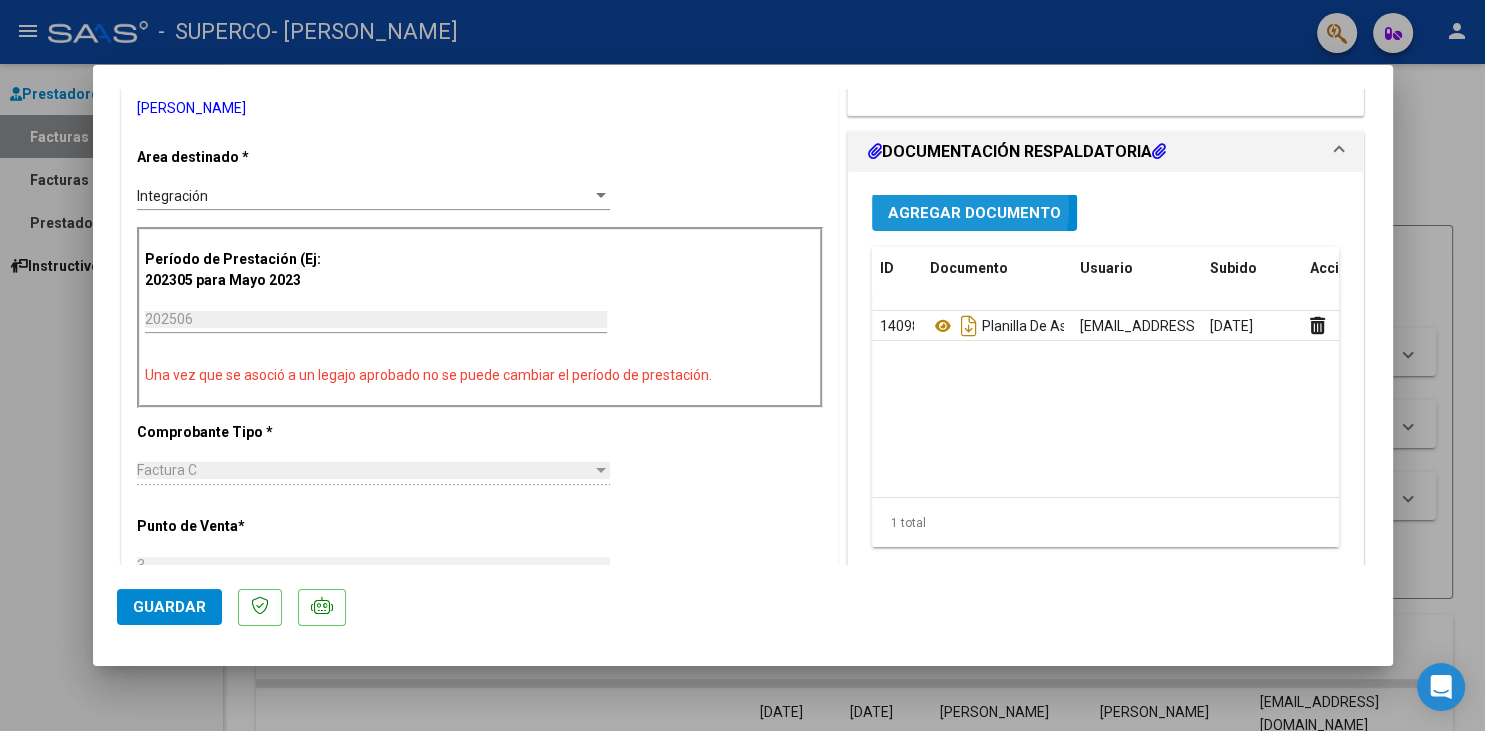 click on "Agregar Documento" at bounding box center (974, 213) 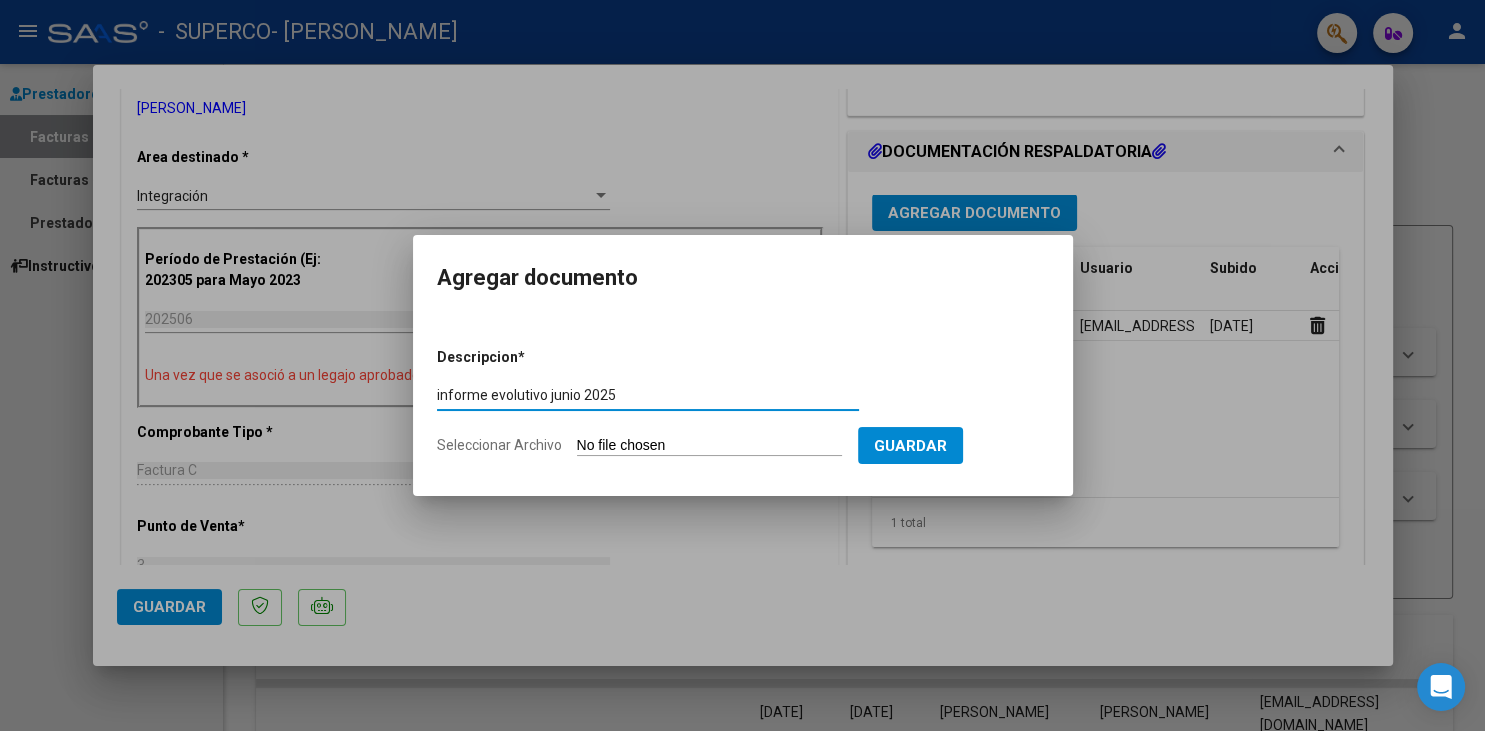 type on "informe evolutivo junio 2025" 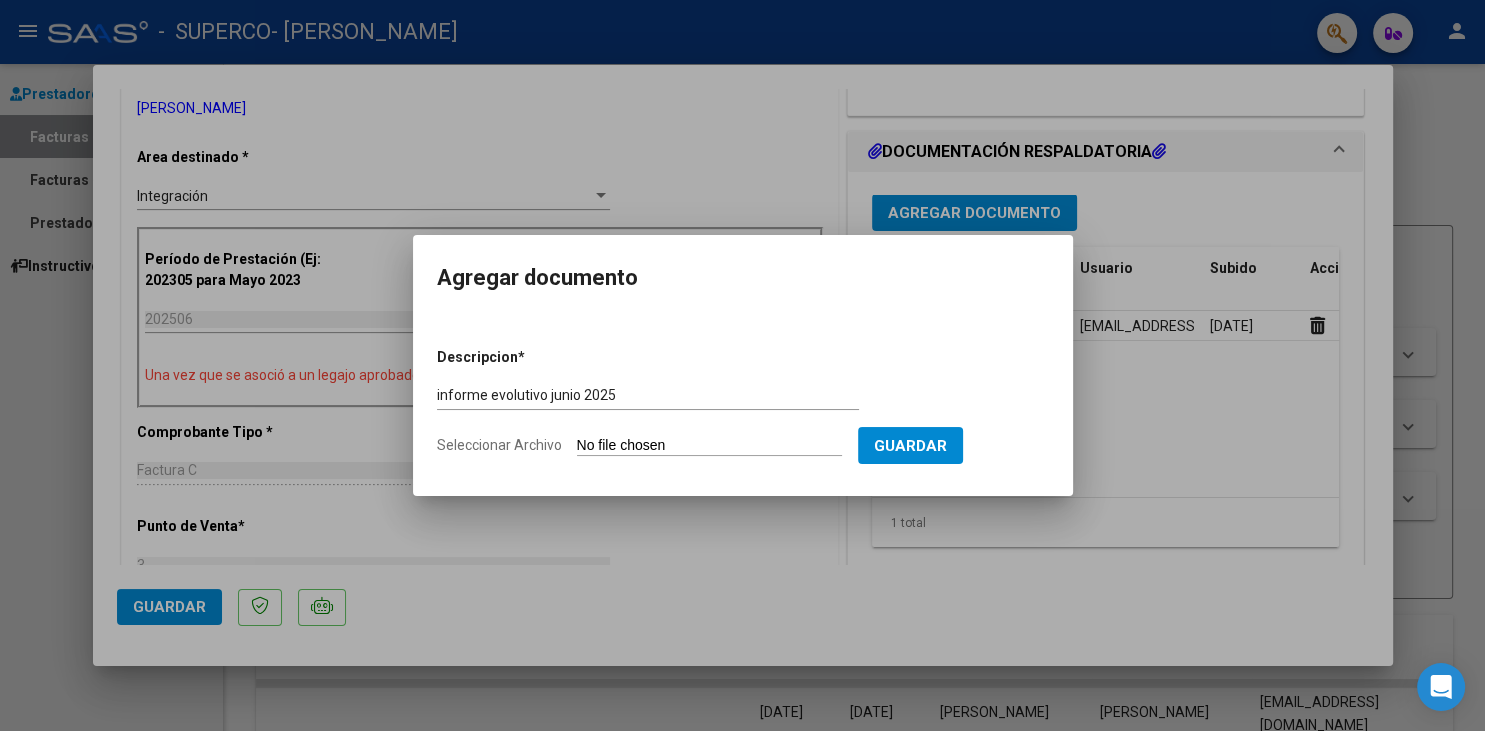 click on "Seleccionar Archivo" at bounding box center [709, 446] 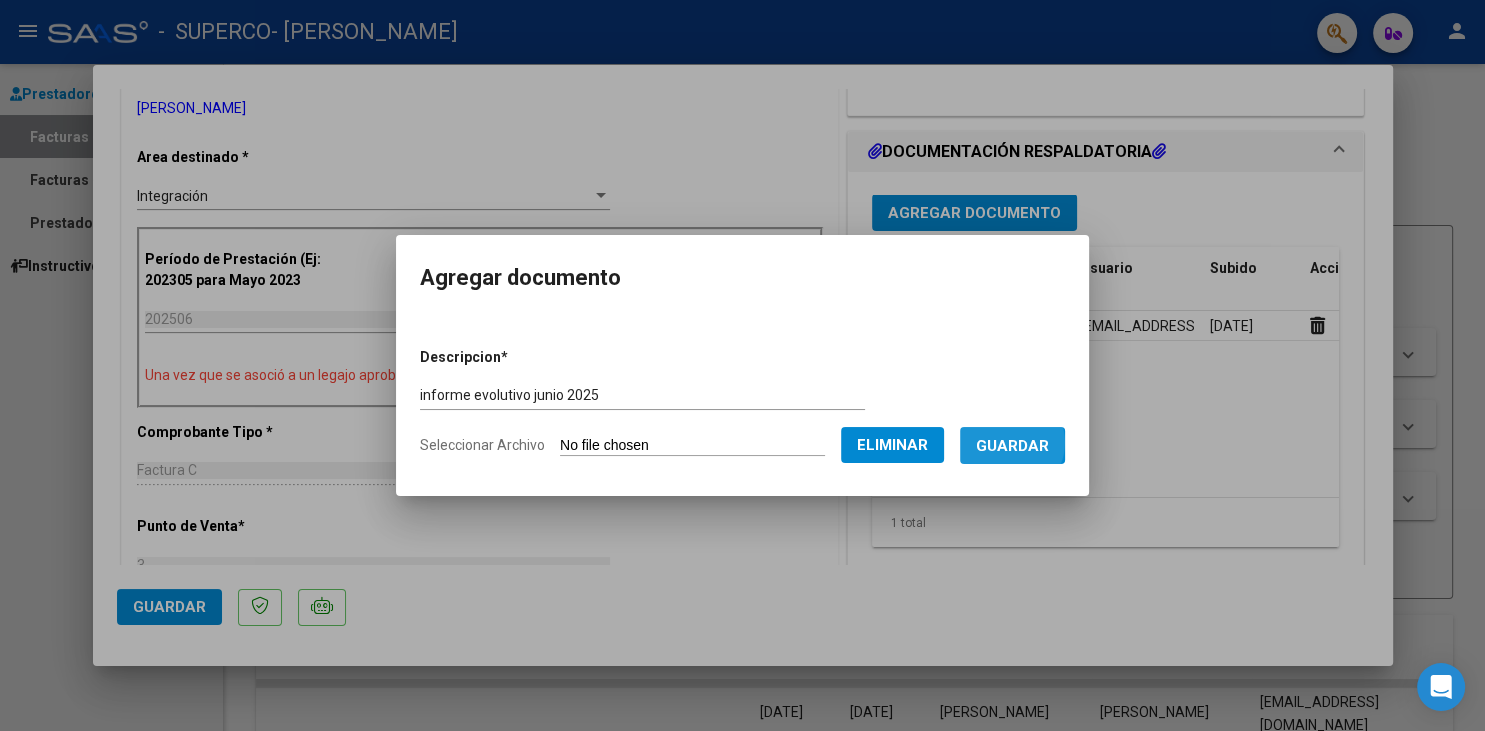 click on "Guardar" at bounding box center (1012, 446) 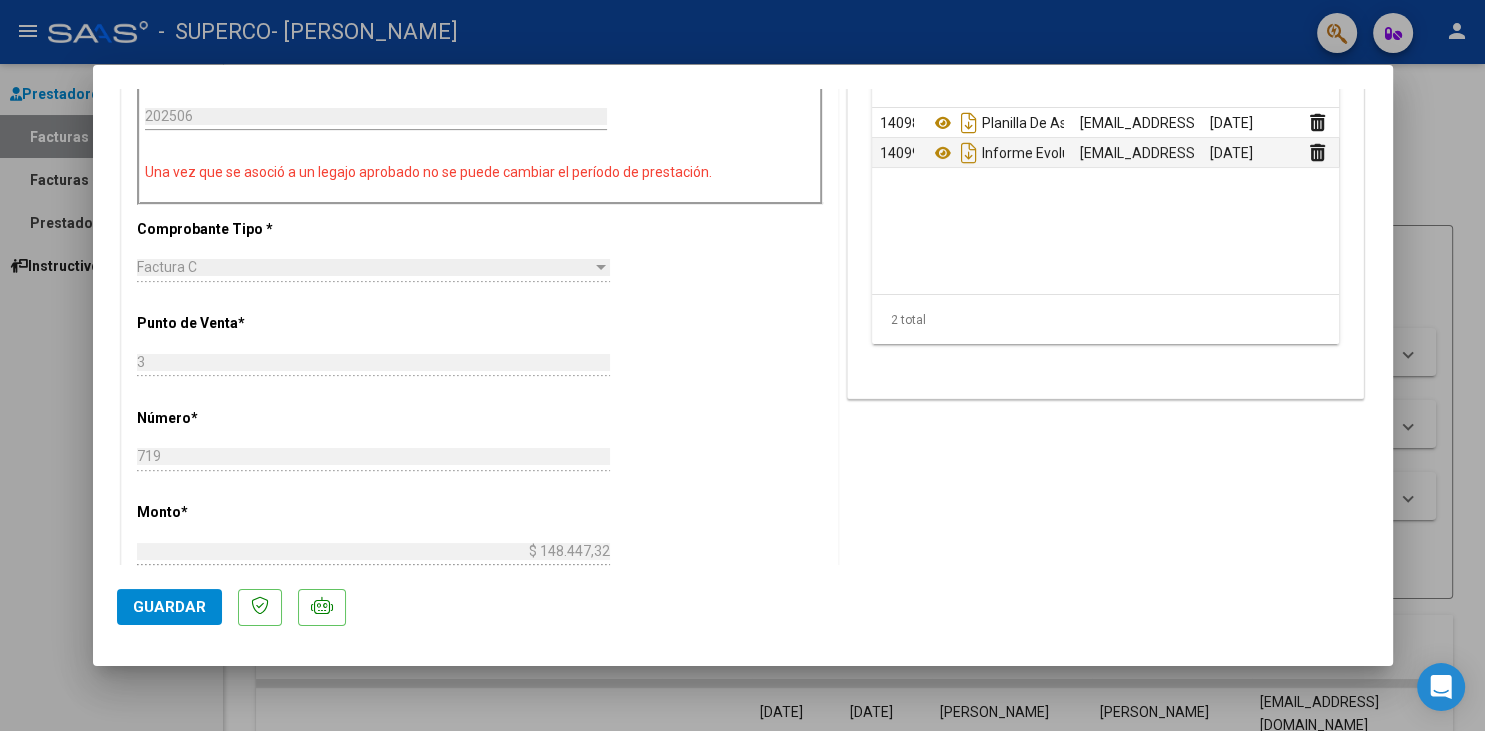 scroll, scrollTop: 662, scrollLeft: 0, axis: vertical 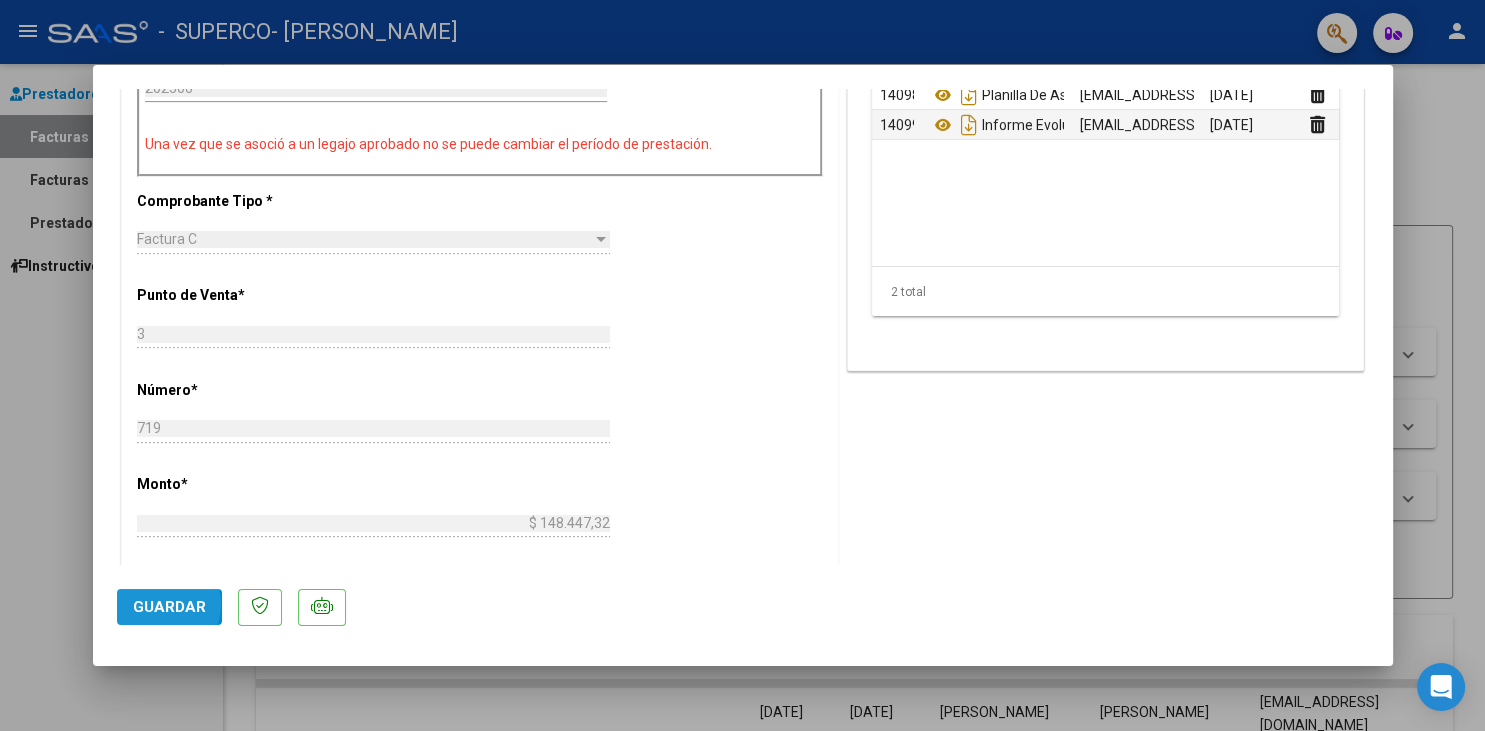 click on "Guardar" 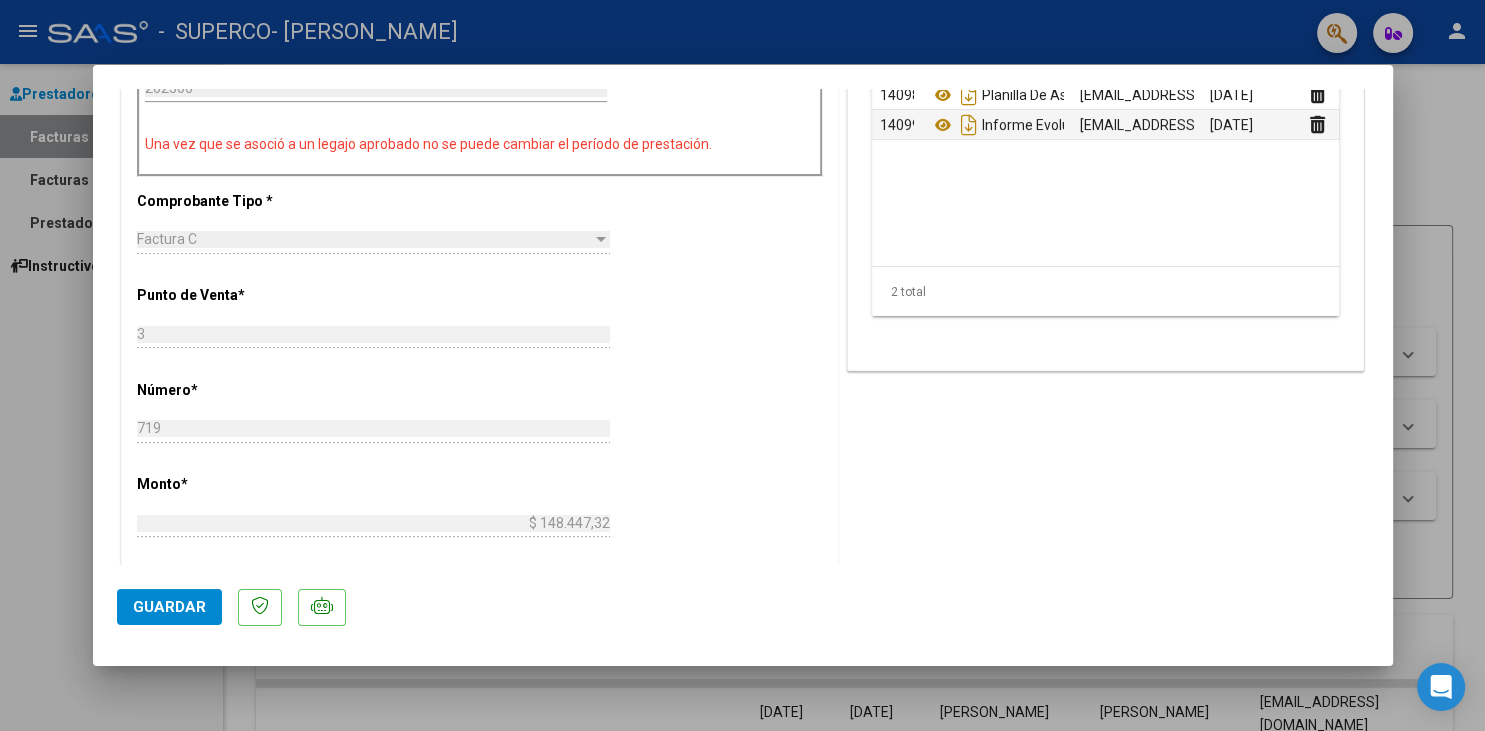 click at bounding box center [742, 365] 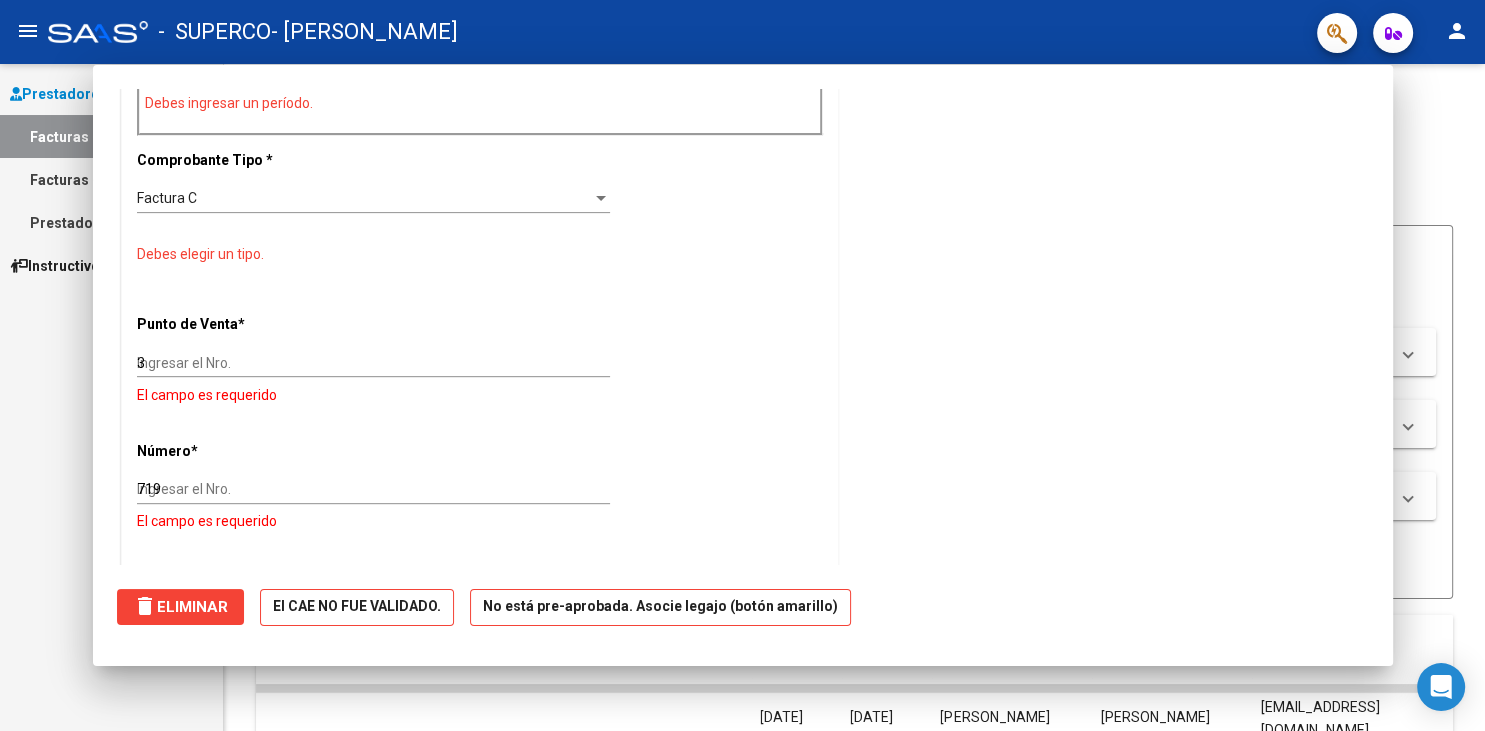 type 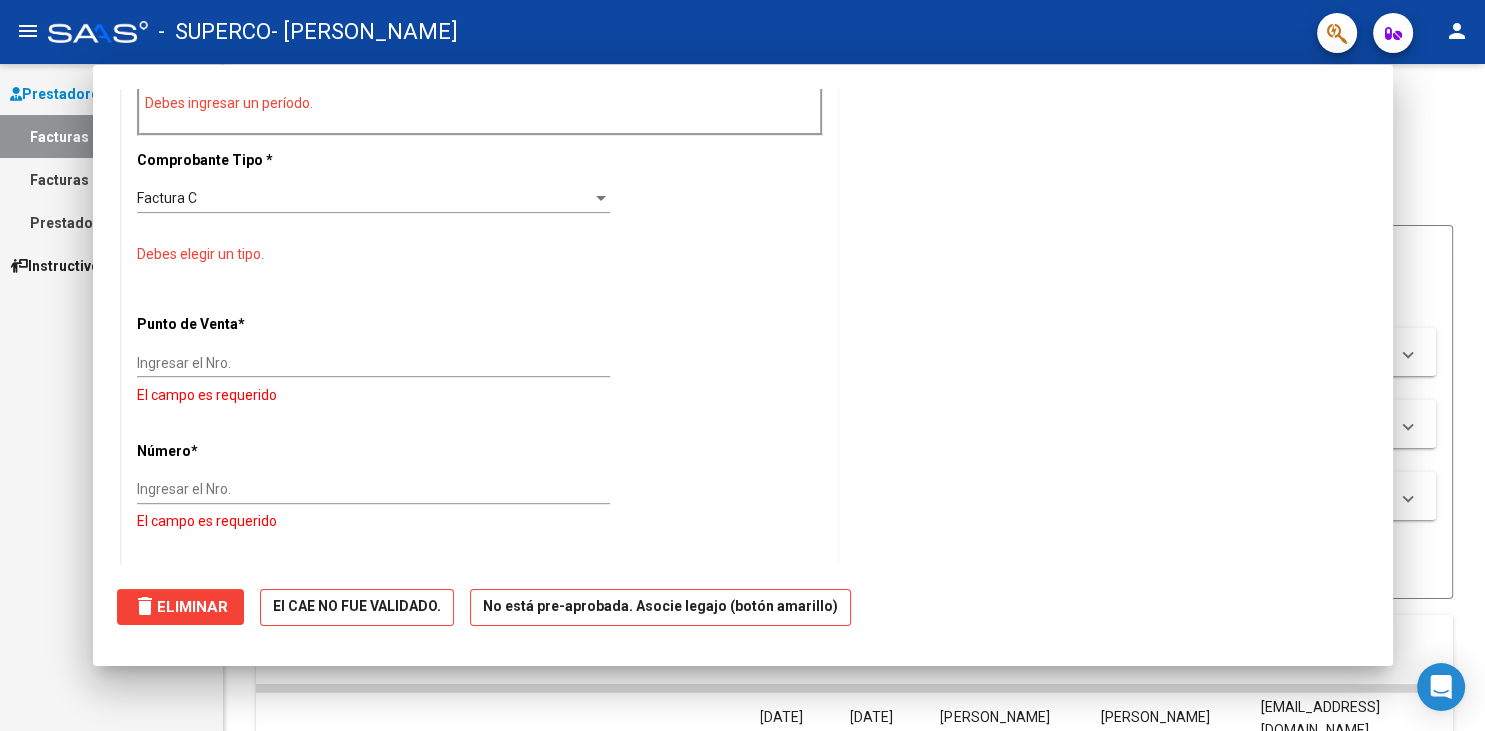 scroll, scrollTop: 0, scrollLeft: 0, axis: both 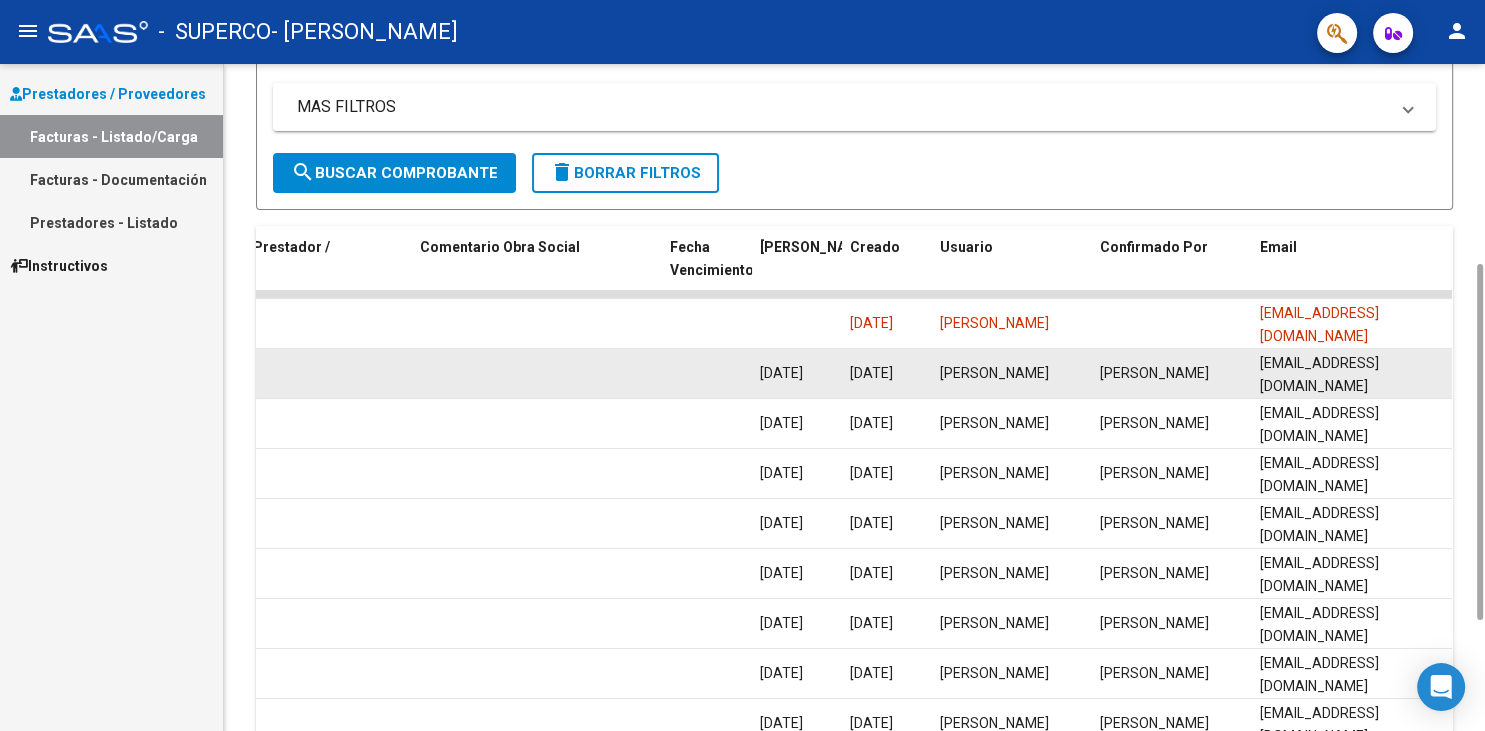drag, startPoint x: 1477, startPoint y: 182, endPoint x: 1450, endPoint y: 391, distance: 210.7368 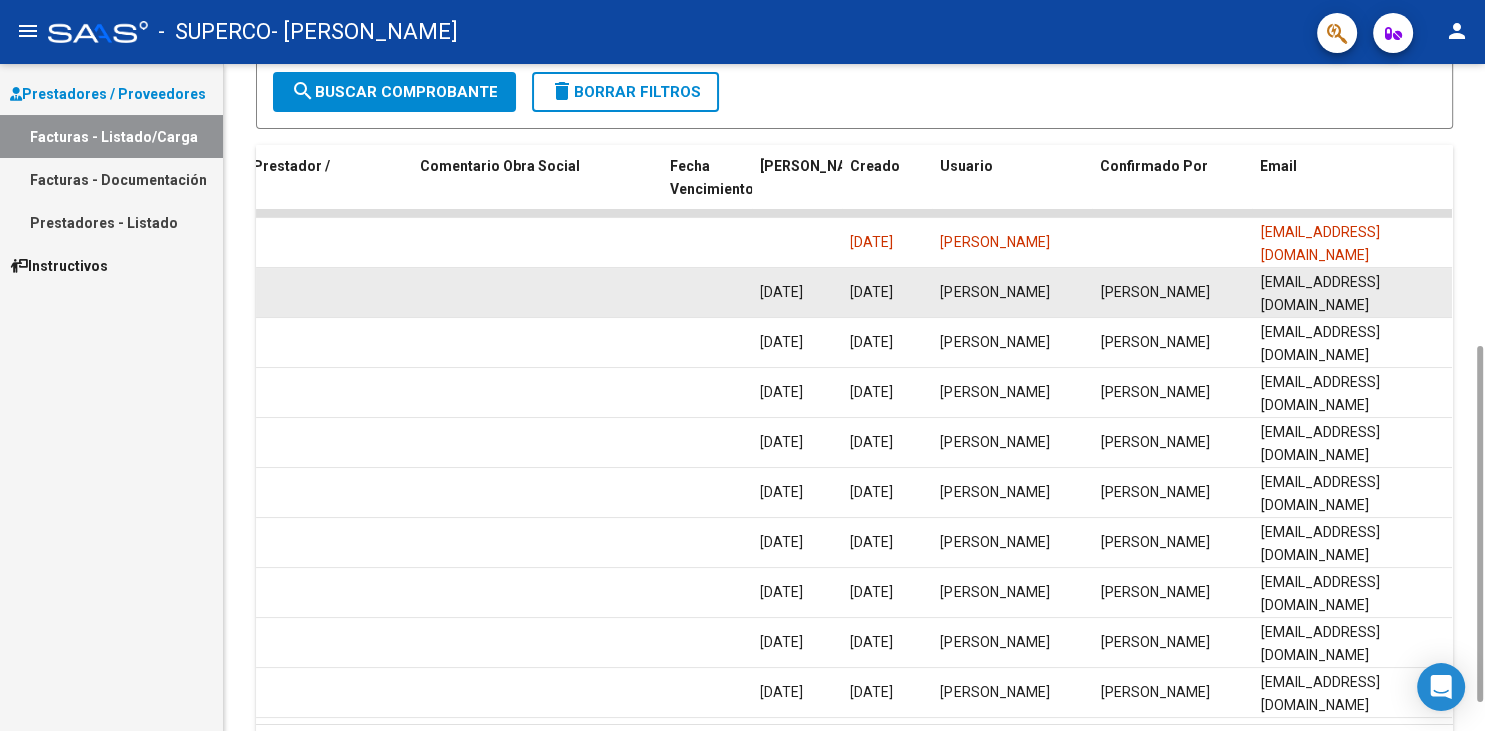 scroll, scrollTop: 498, scrollLeft: 0, axis: vertical 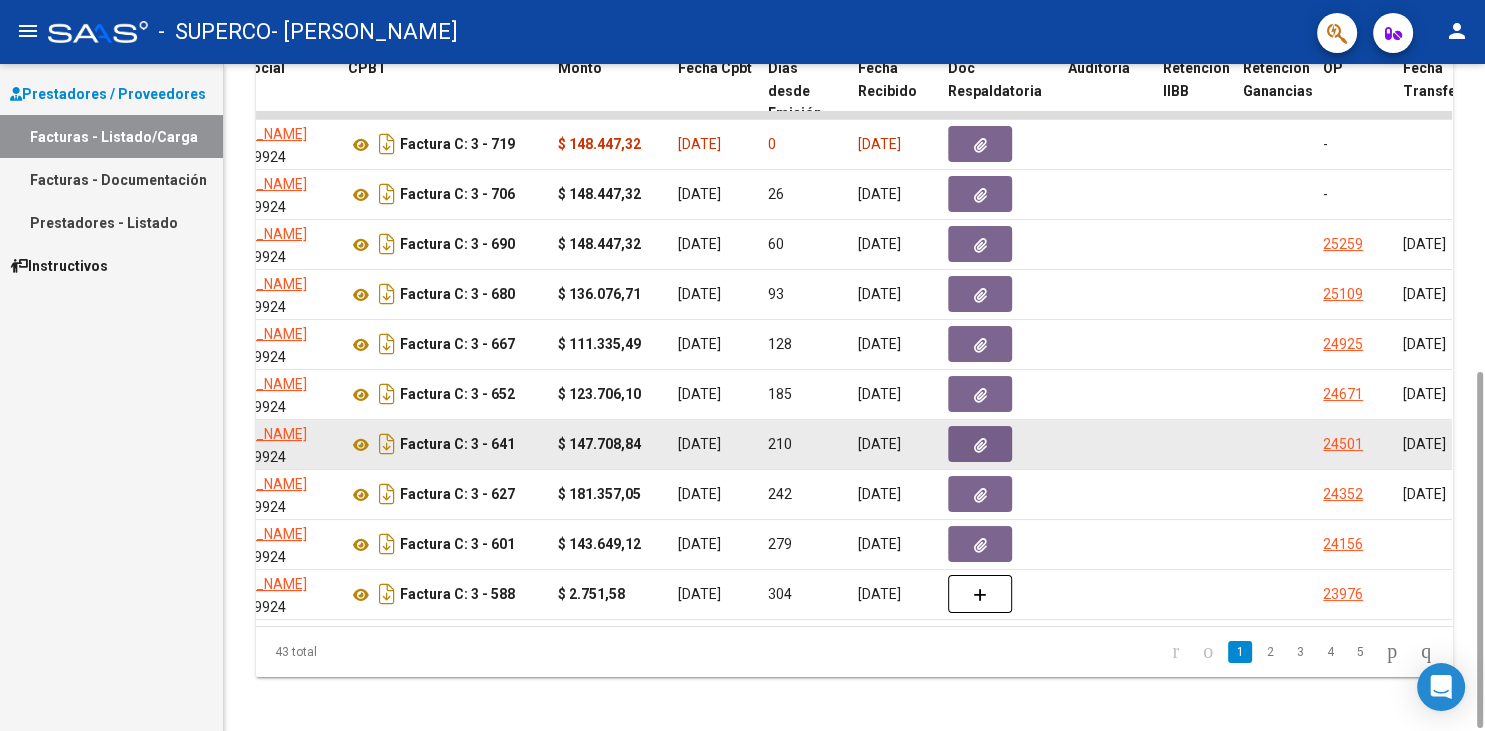 click 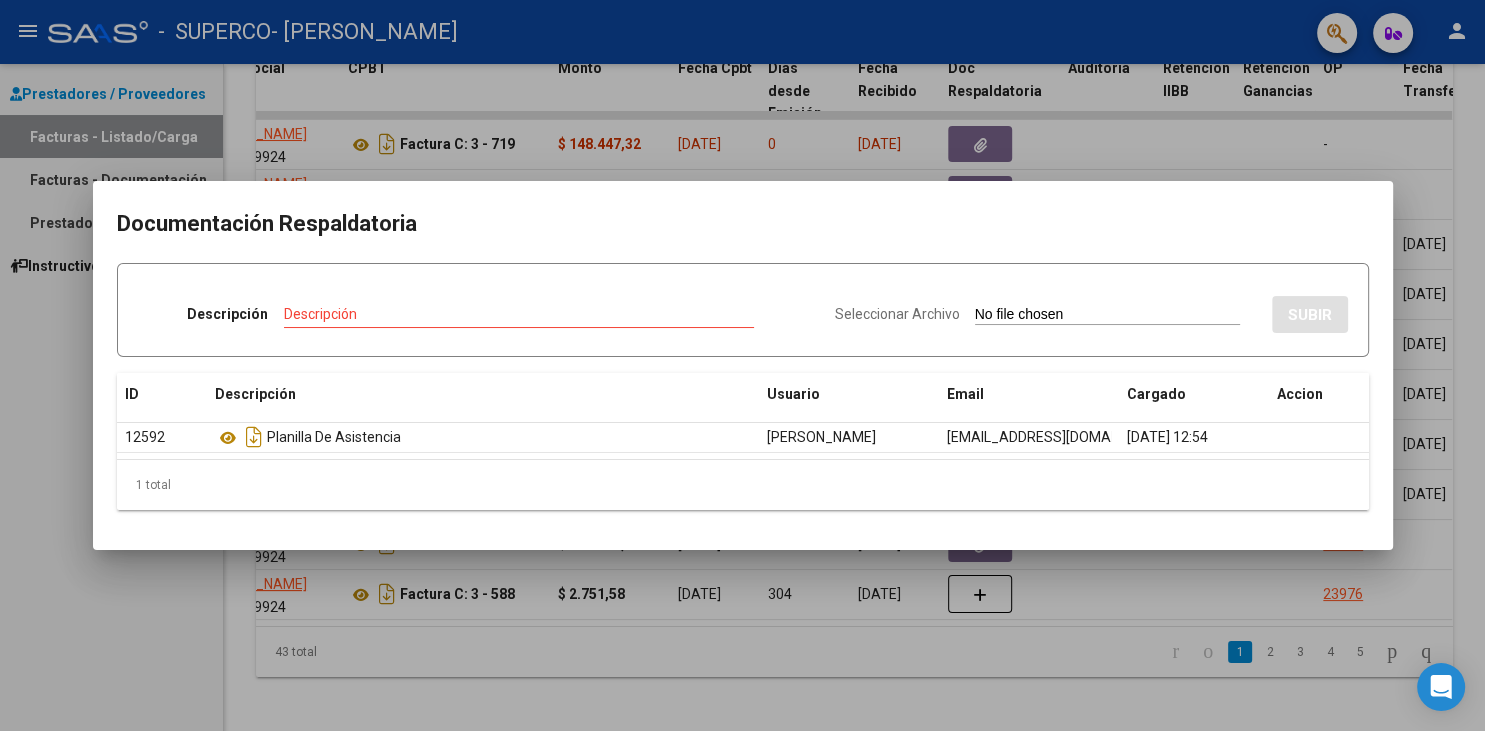 click at bounding box center [742, 365] 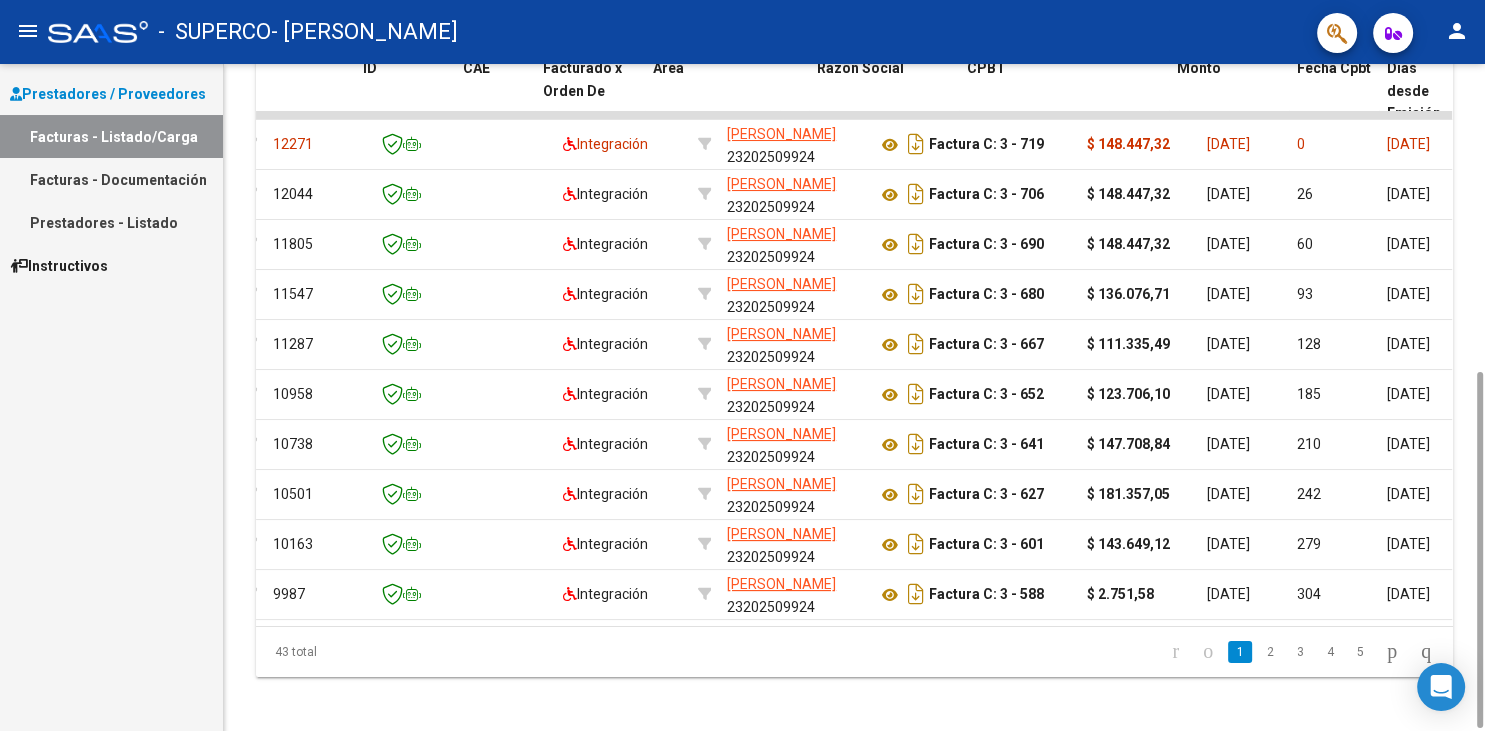 scroll, scrollTop: 0, scrollLeft: 0, axis: both 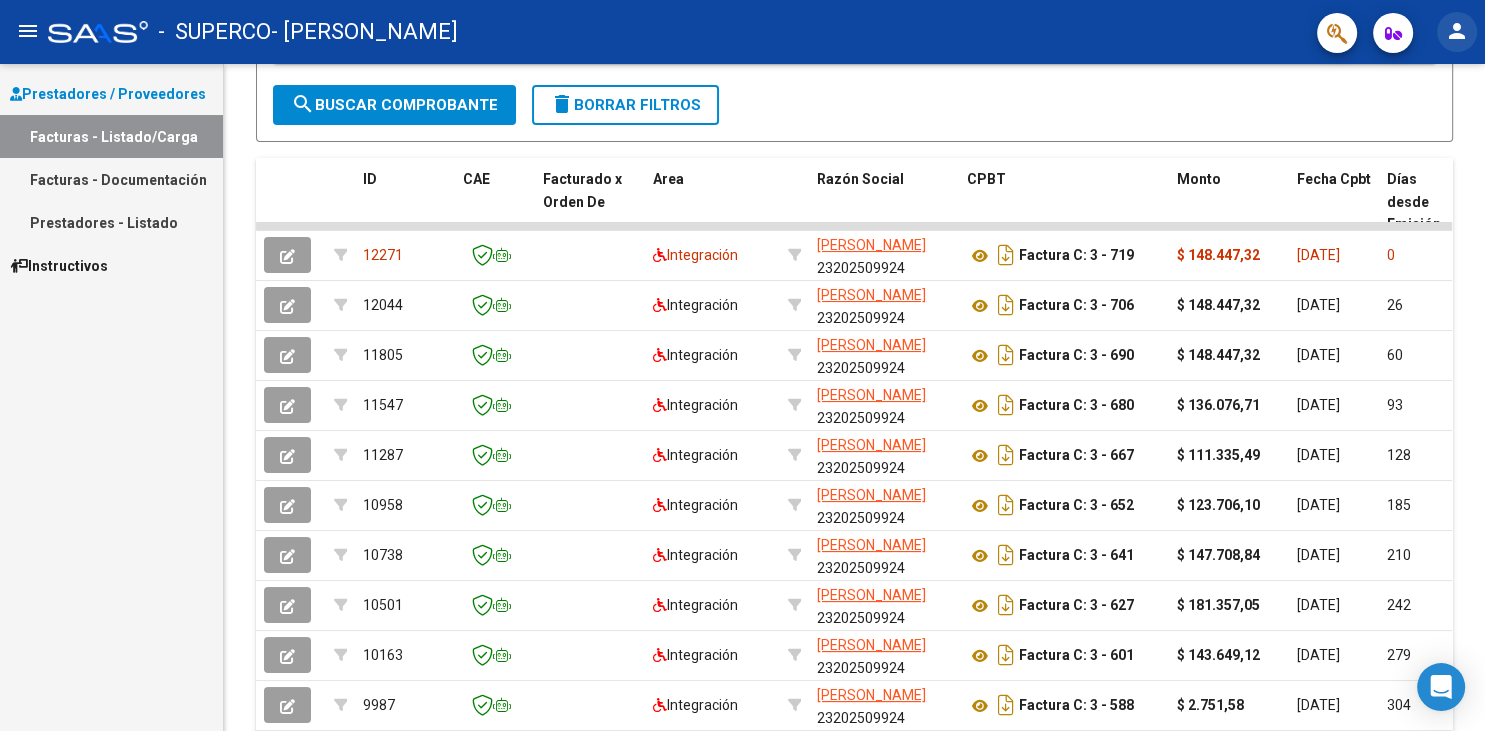 click on "person" 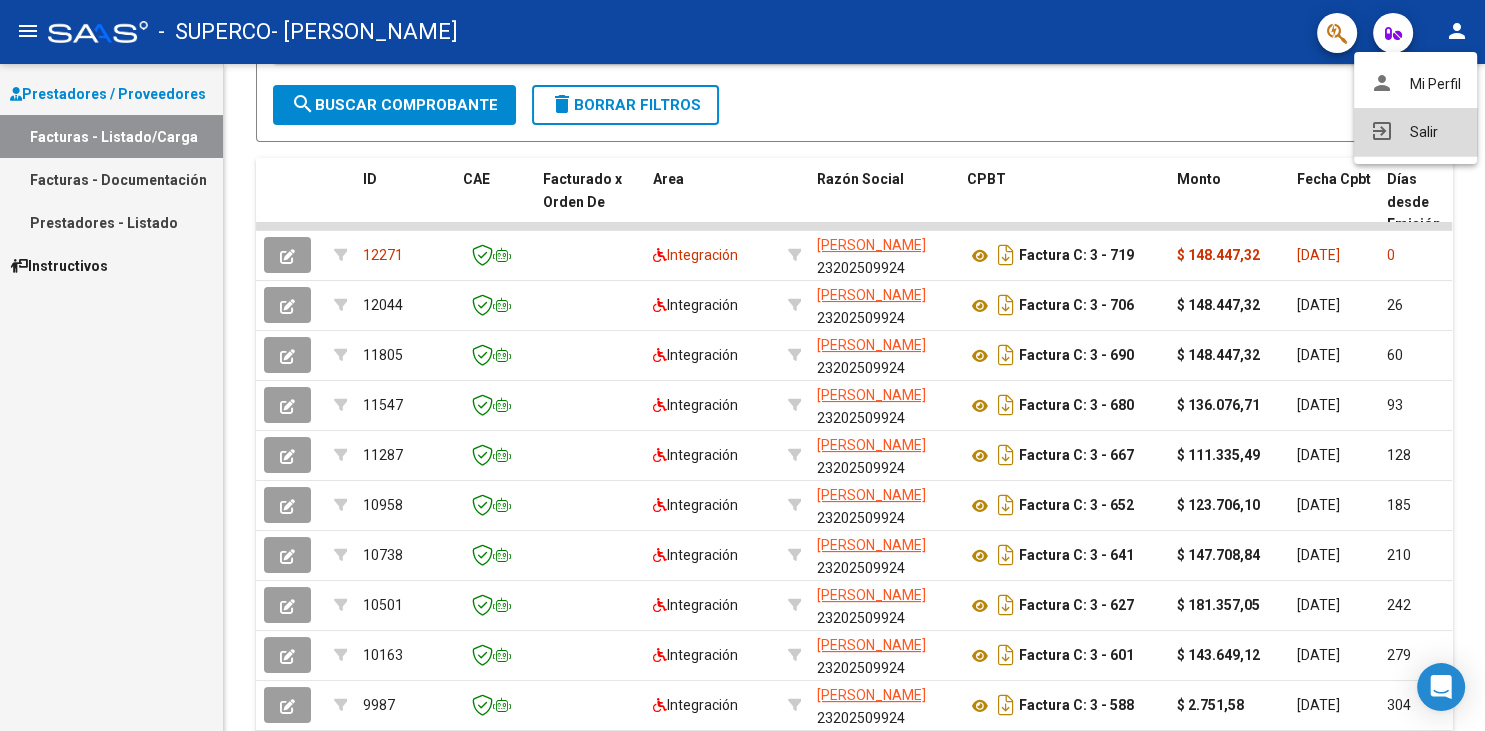 click on "exit_to_app  Salir" at bounding box center (1415, 132) 